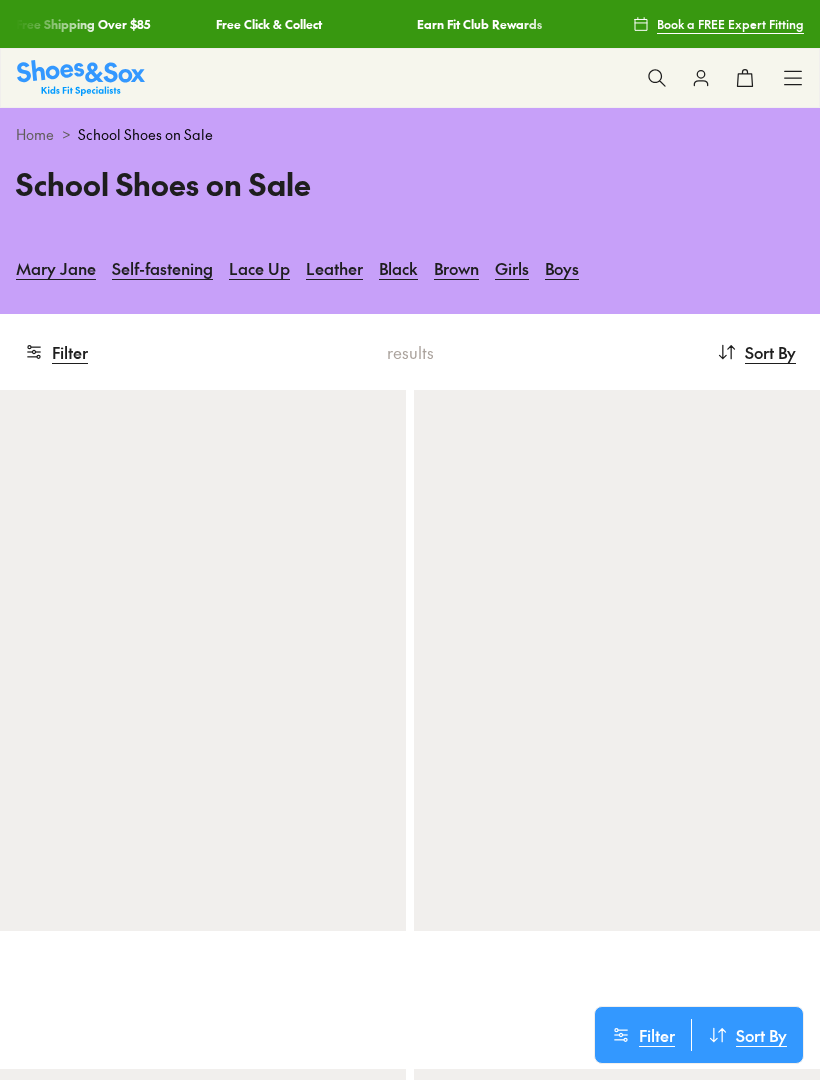 scroll, scrollTop: 0, scrollLeft: 0, axis: both 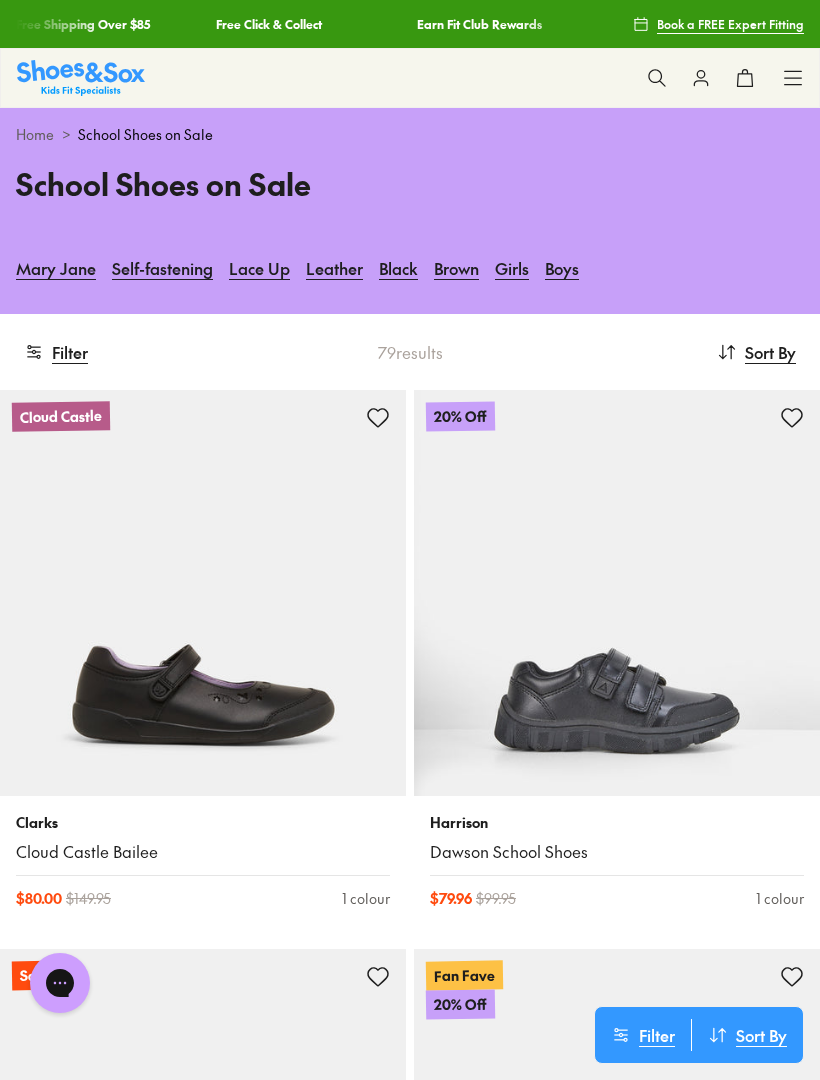 click 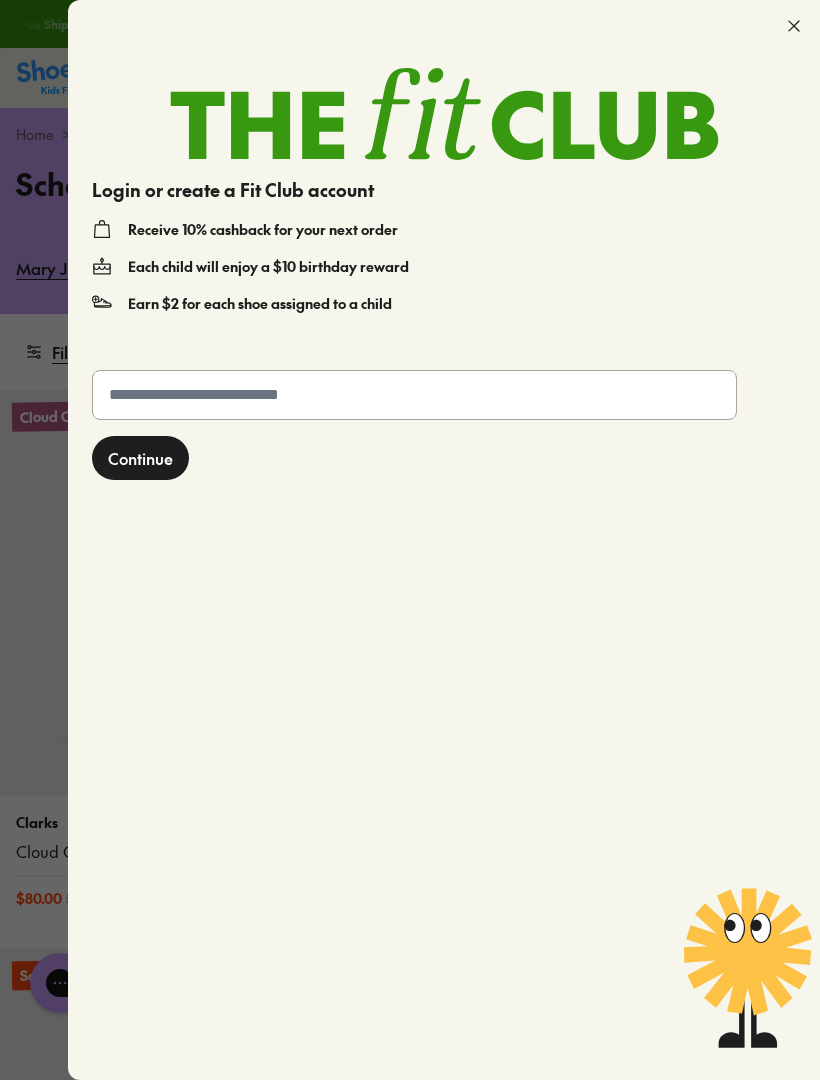 click 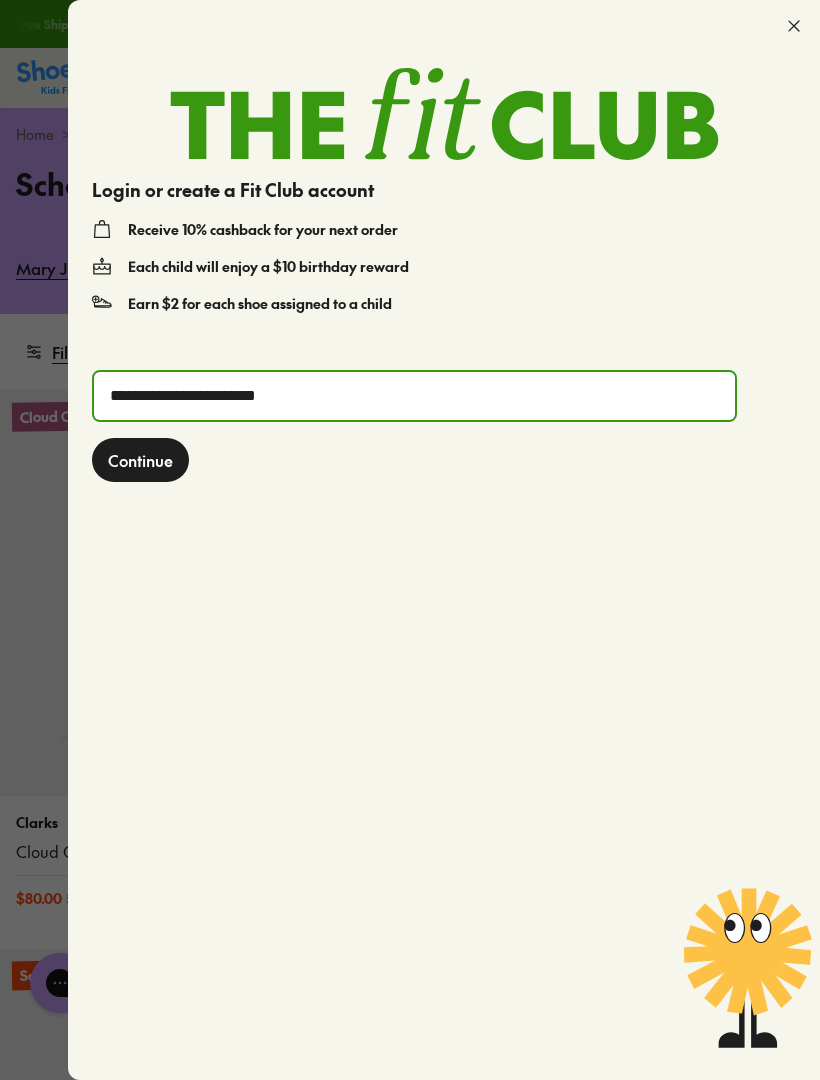type on "**********" 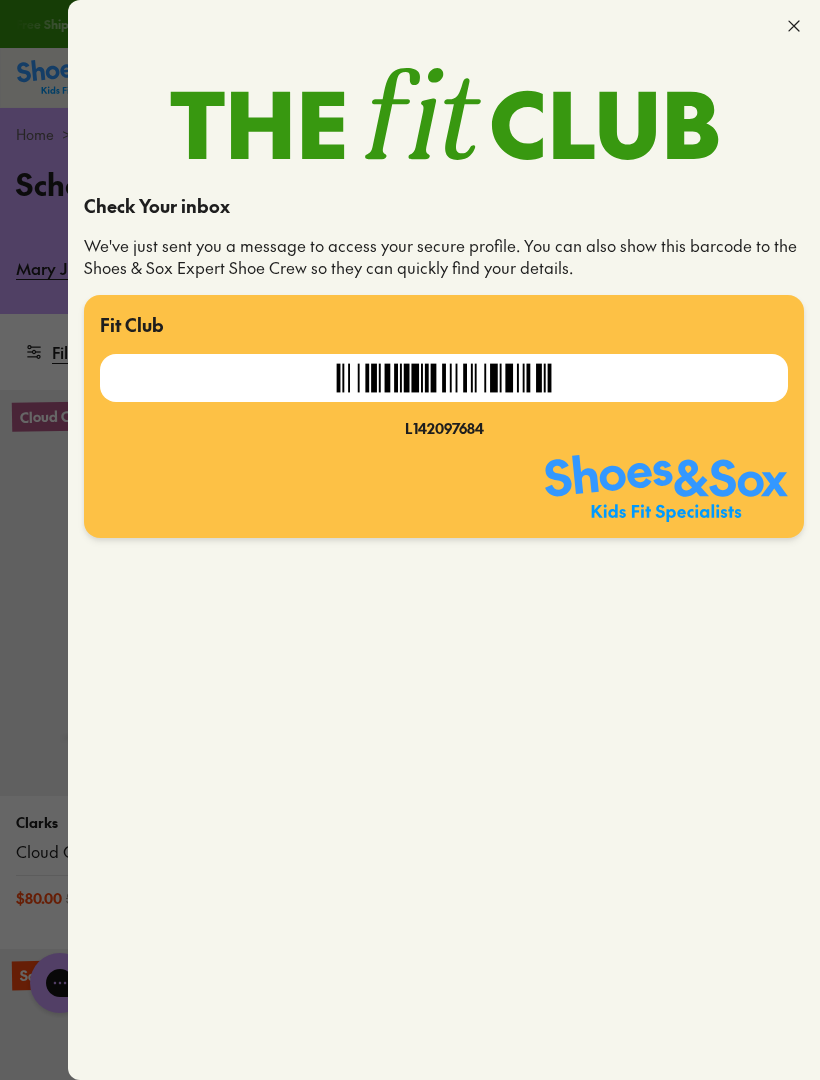 click 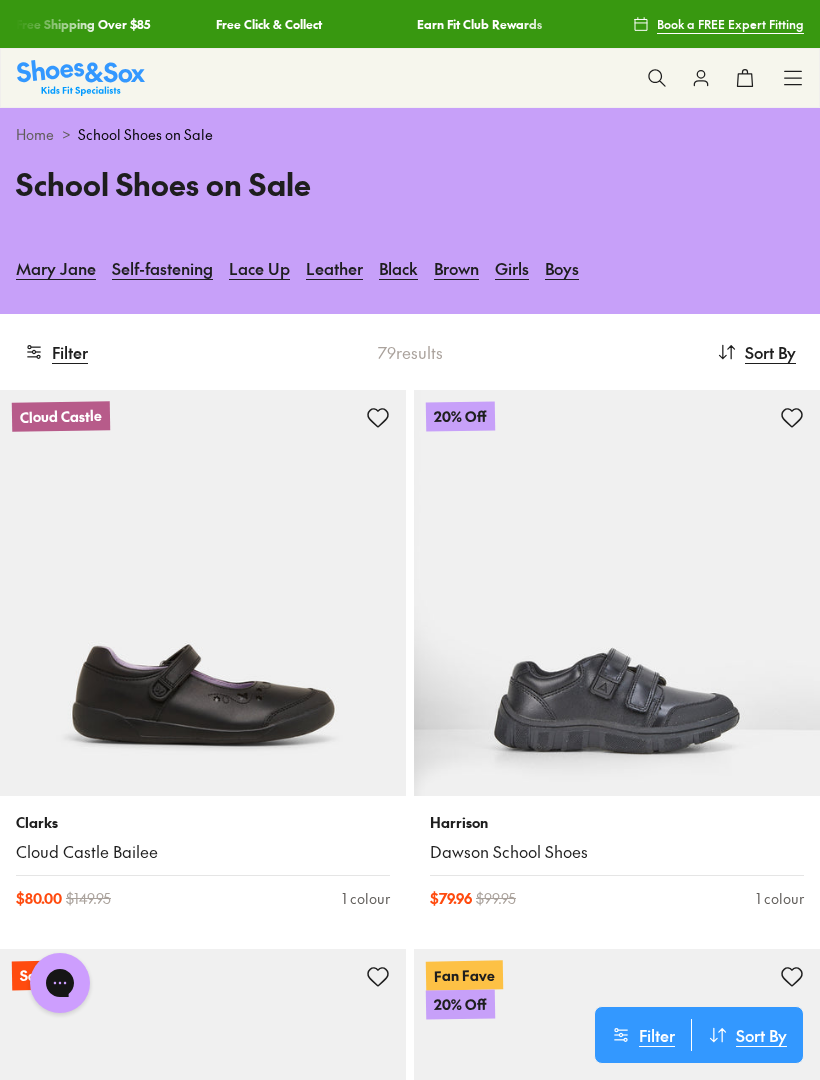 click 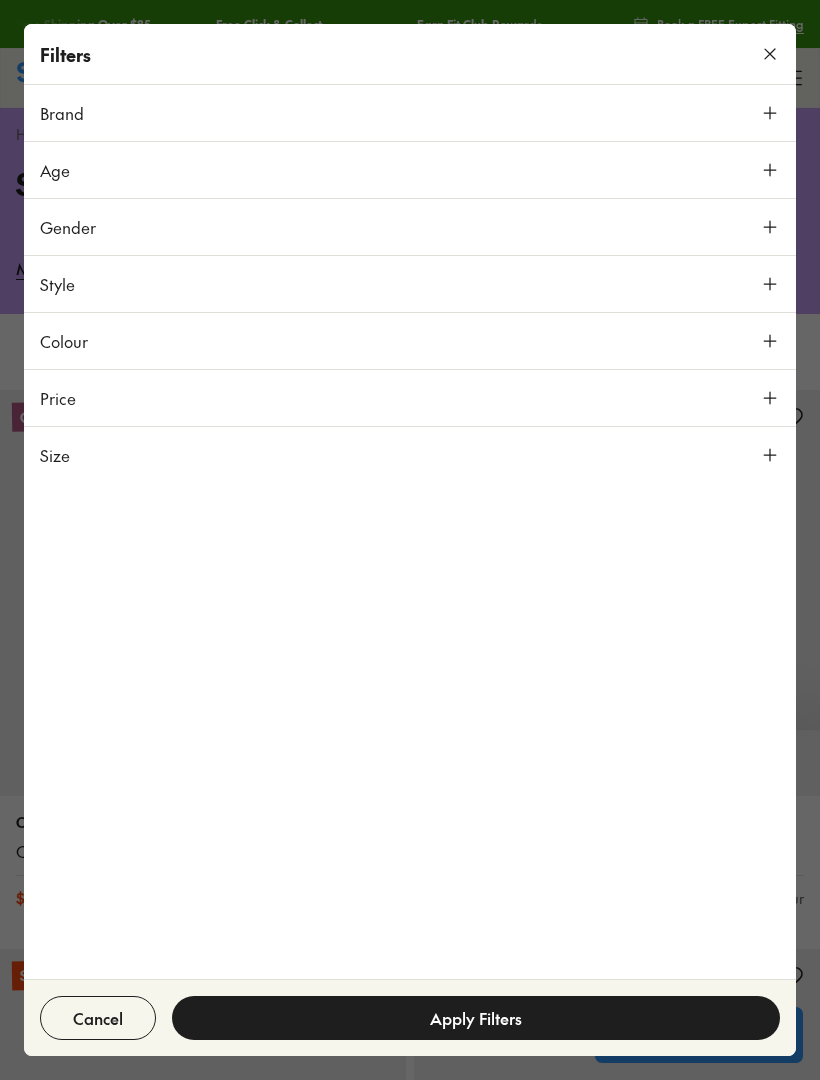 click on "Size" at bounding box center [410, 455] 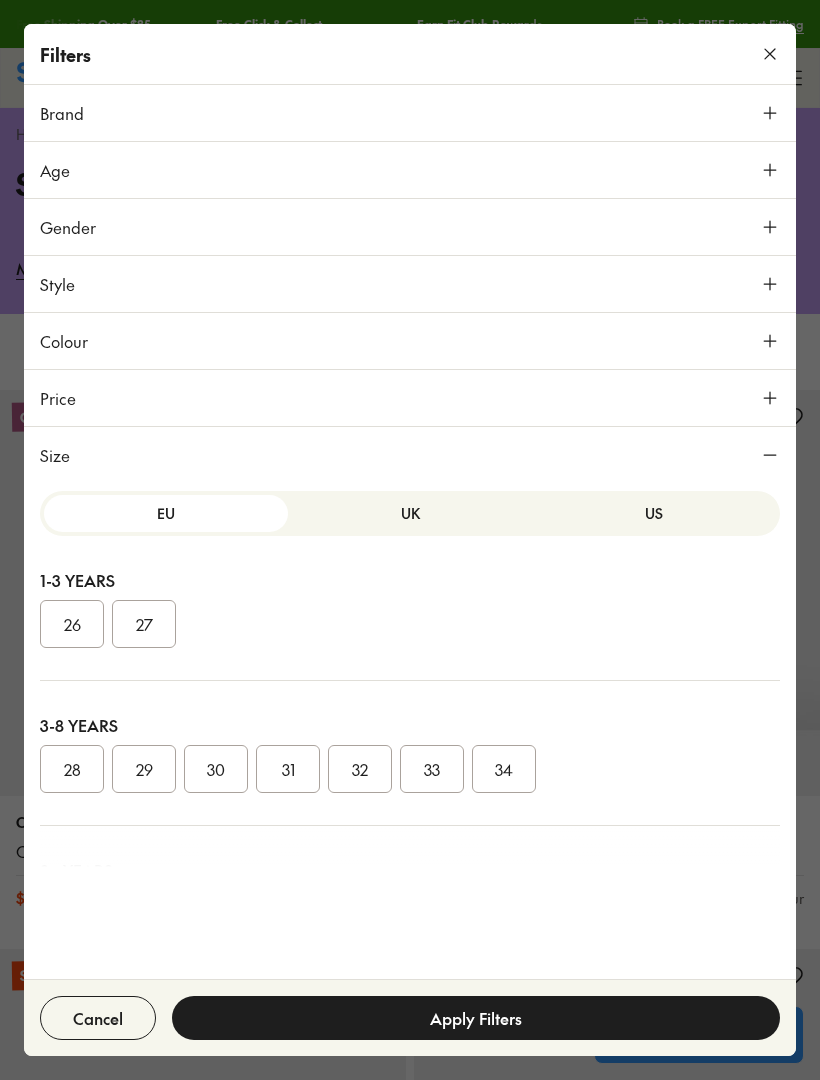 click on "34" at bounding box center [504, 769] 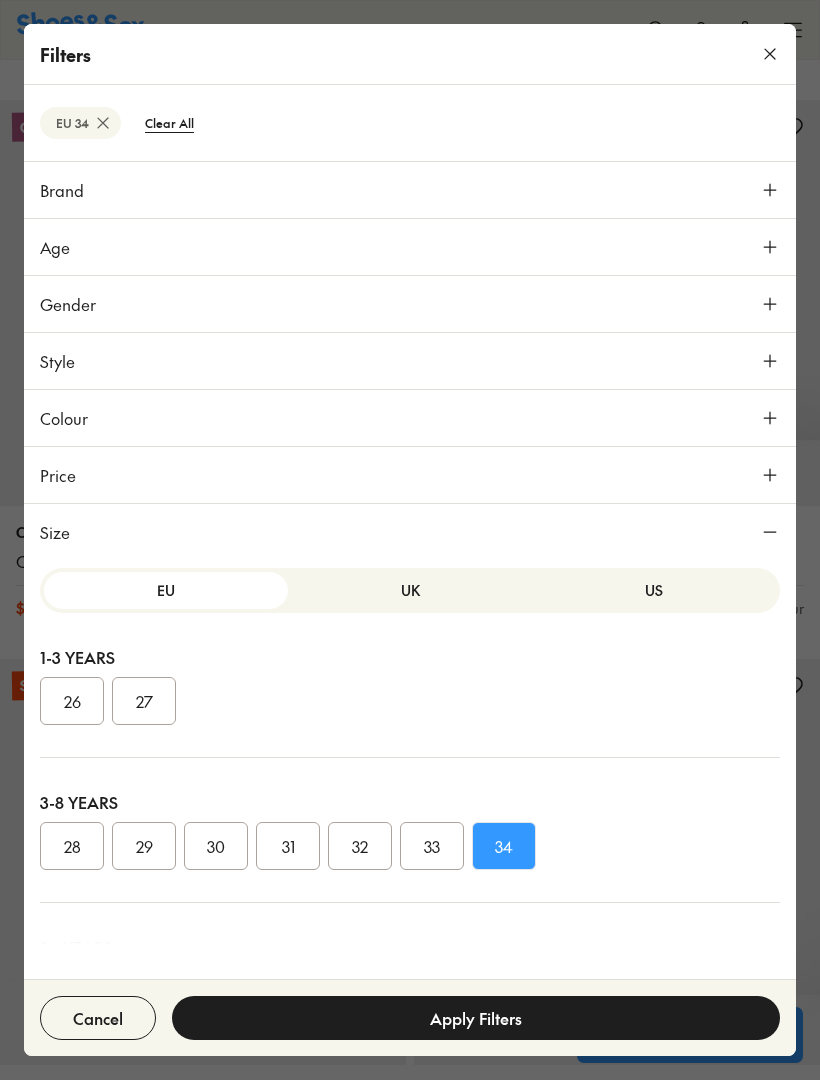 type on "***" 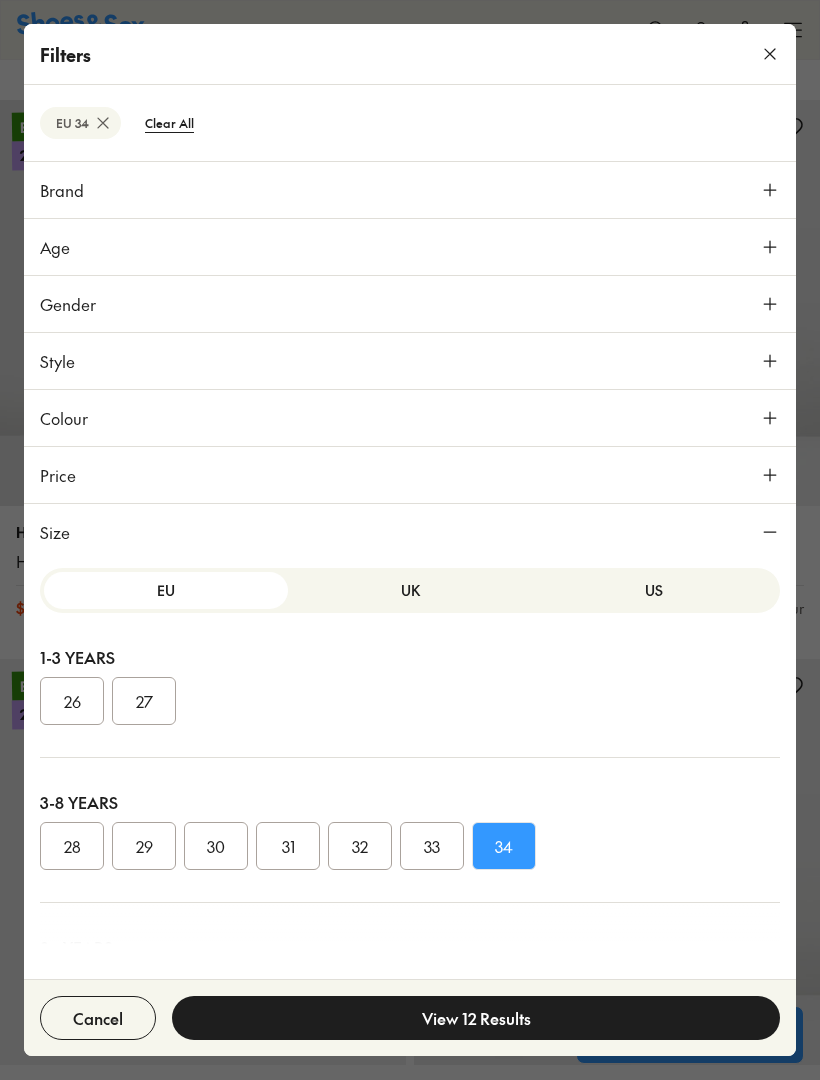 click on "View 12 Results" at bounding box center [476, 1018] 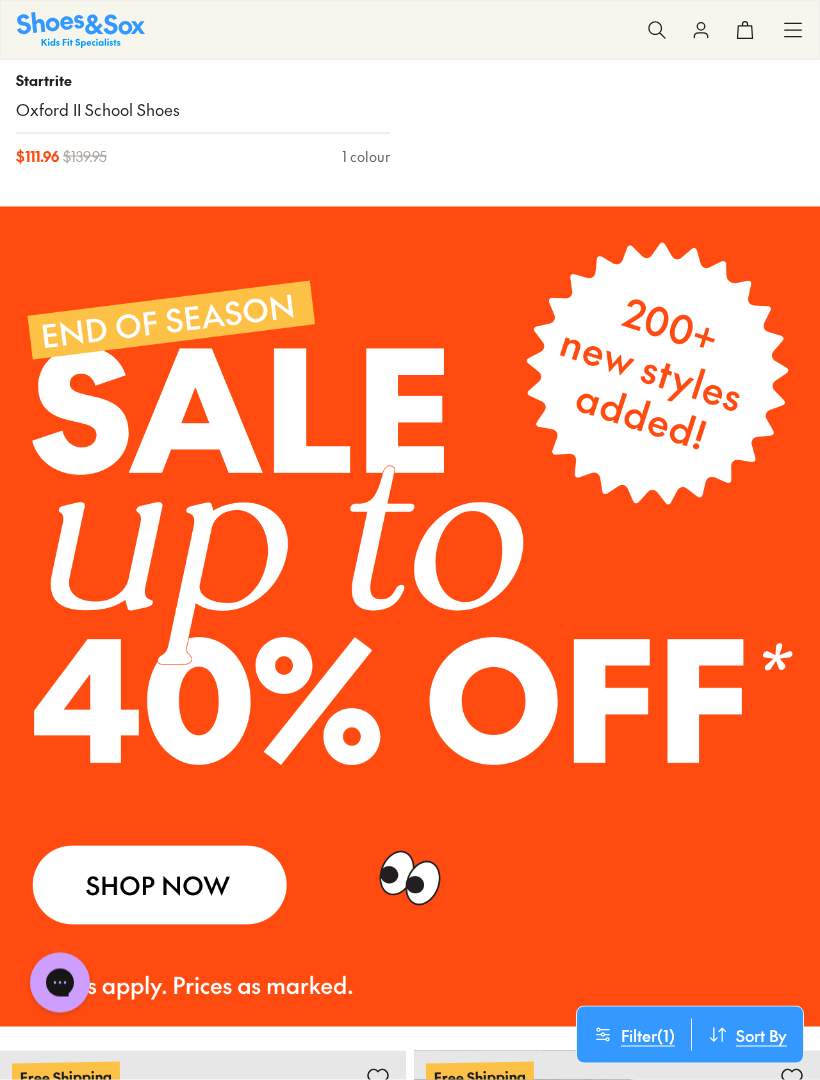 scroll, scrollTop: 3288, scrollLeft: 0, axis: vertical 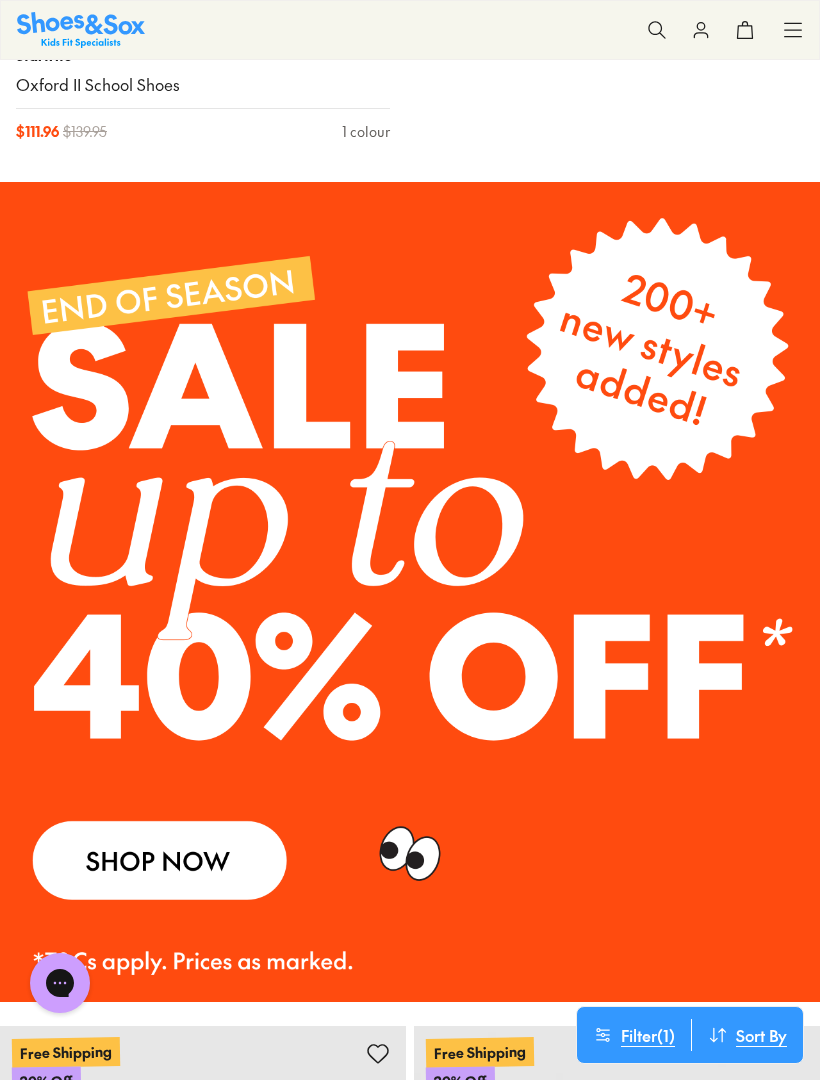 click at bounding box center (410, 592) 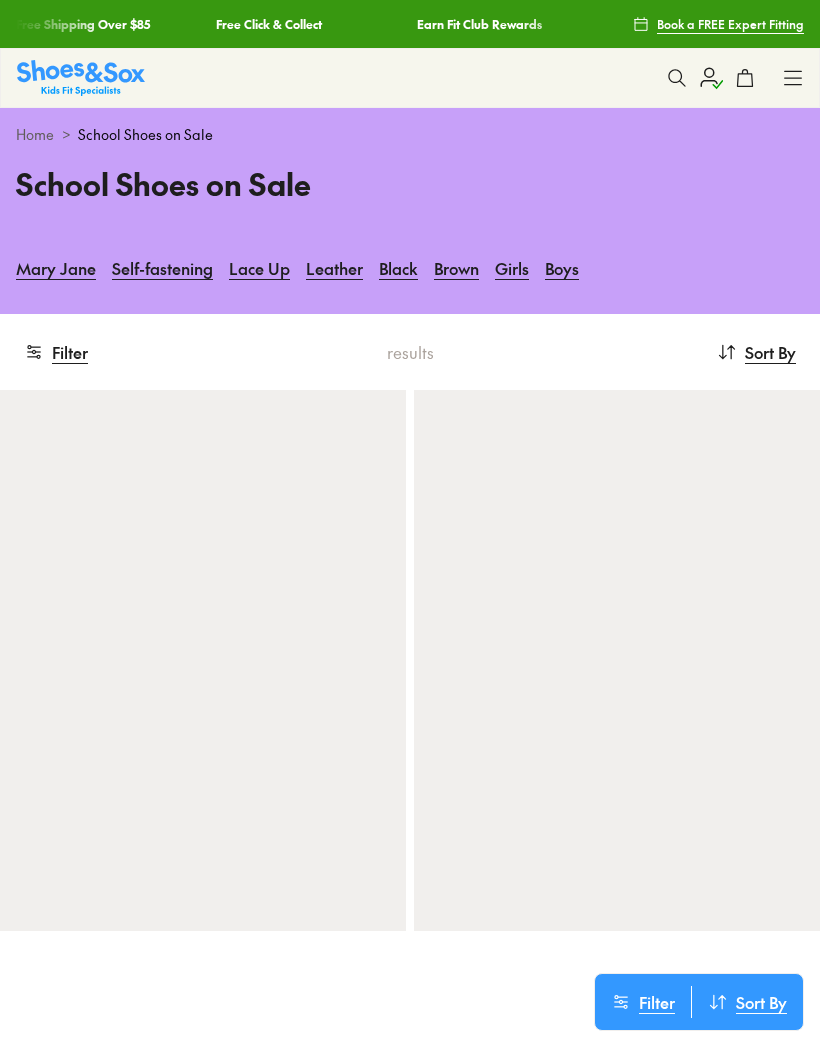 scroll, scrollTop: 0, scrollLeft: 0, axis: both 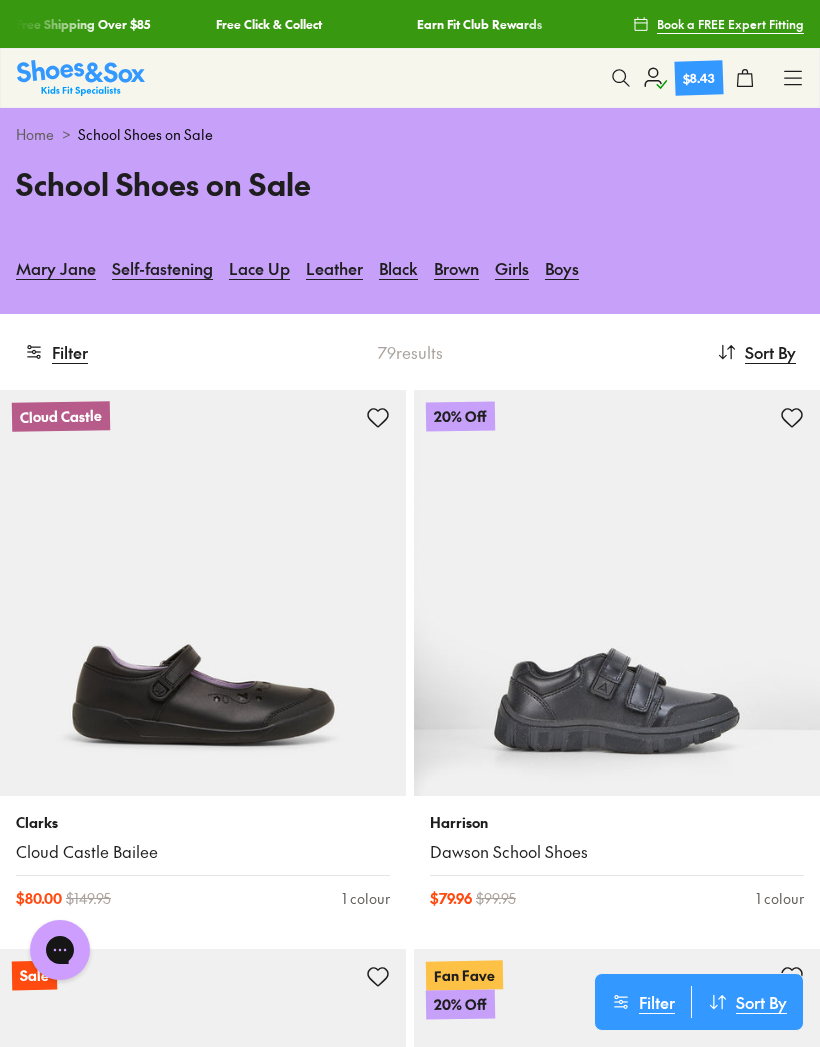 click 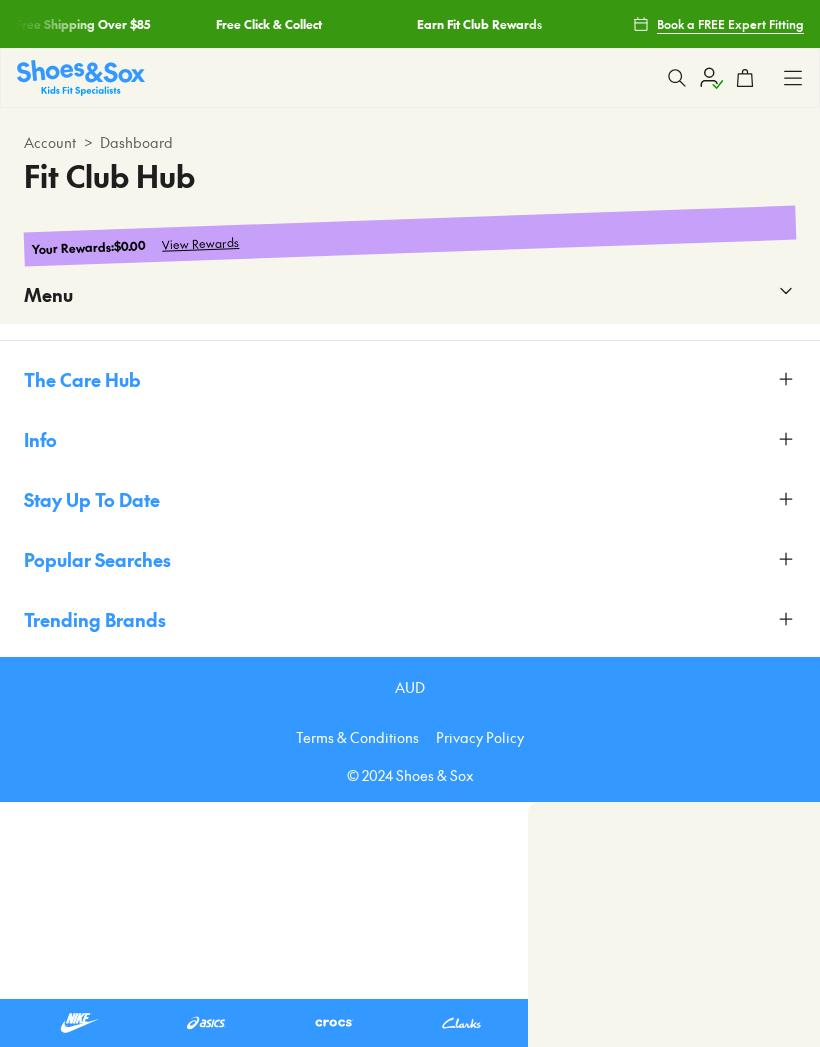 scroll, scrollTop: 0, scrollLeft: 0, axis: both 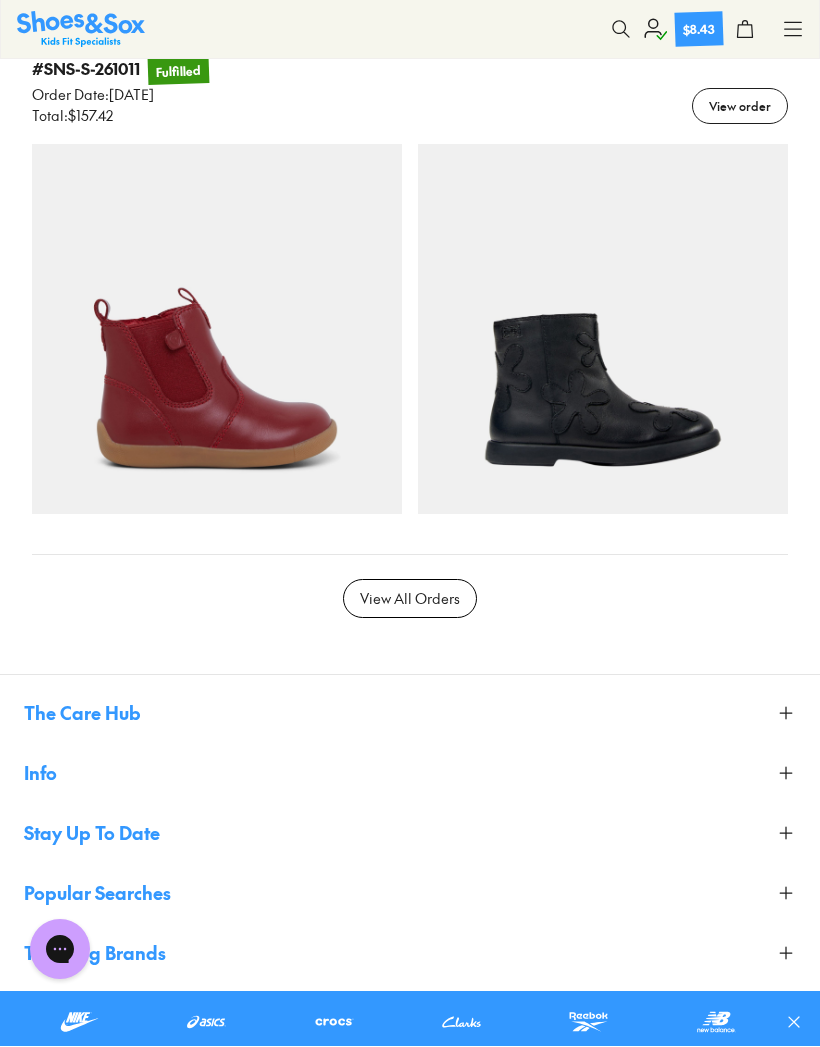 click on "View All Orders" at bounding box center [410, 599] 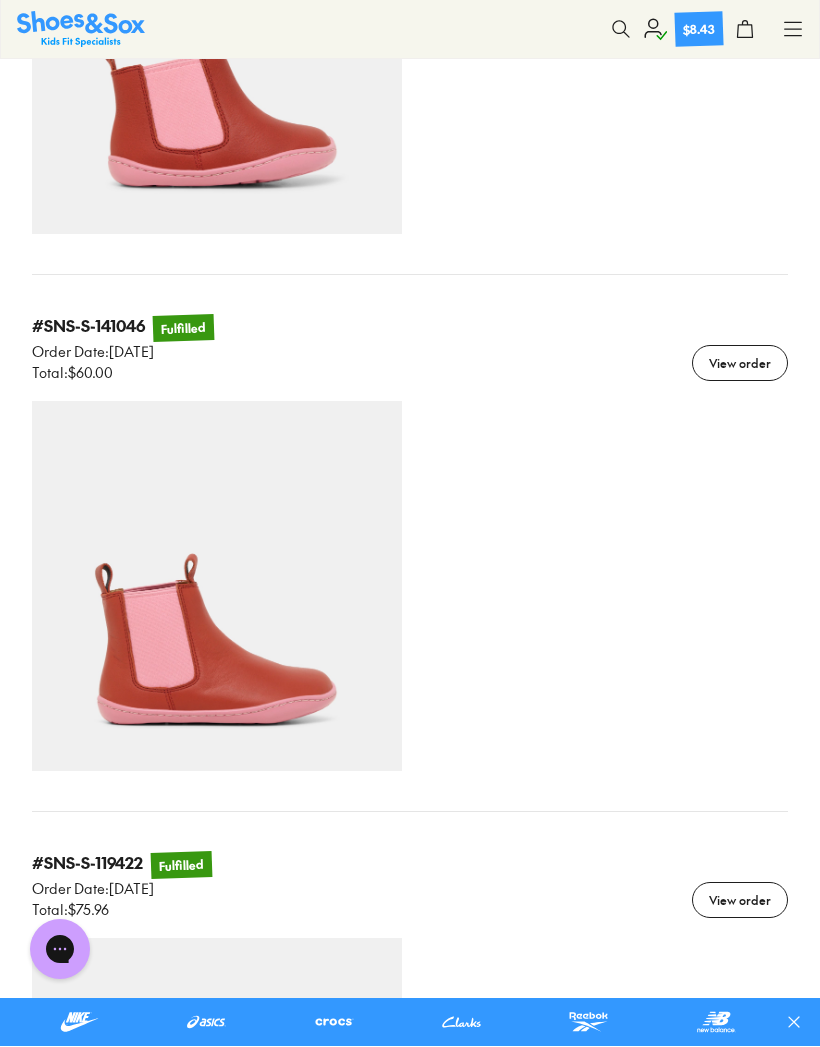 scroll, scrollTop: 108, scrollLeft: 0, axis: vertical 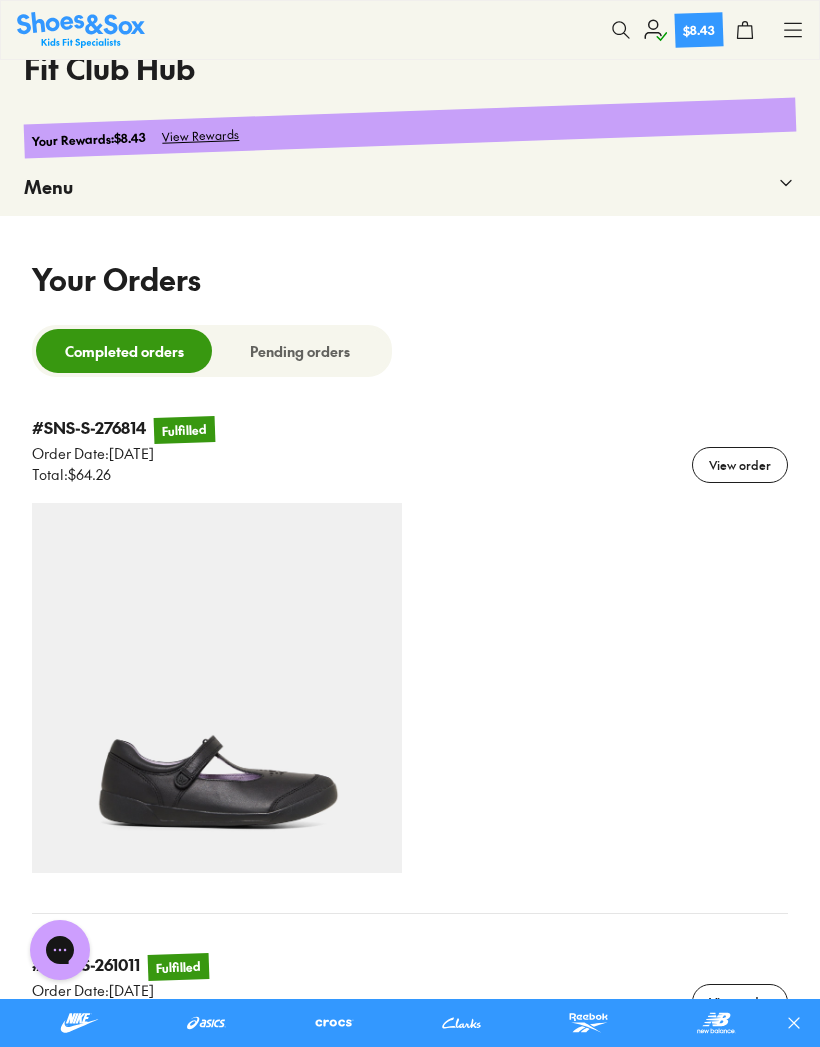 select 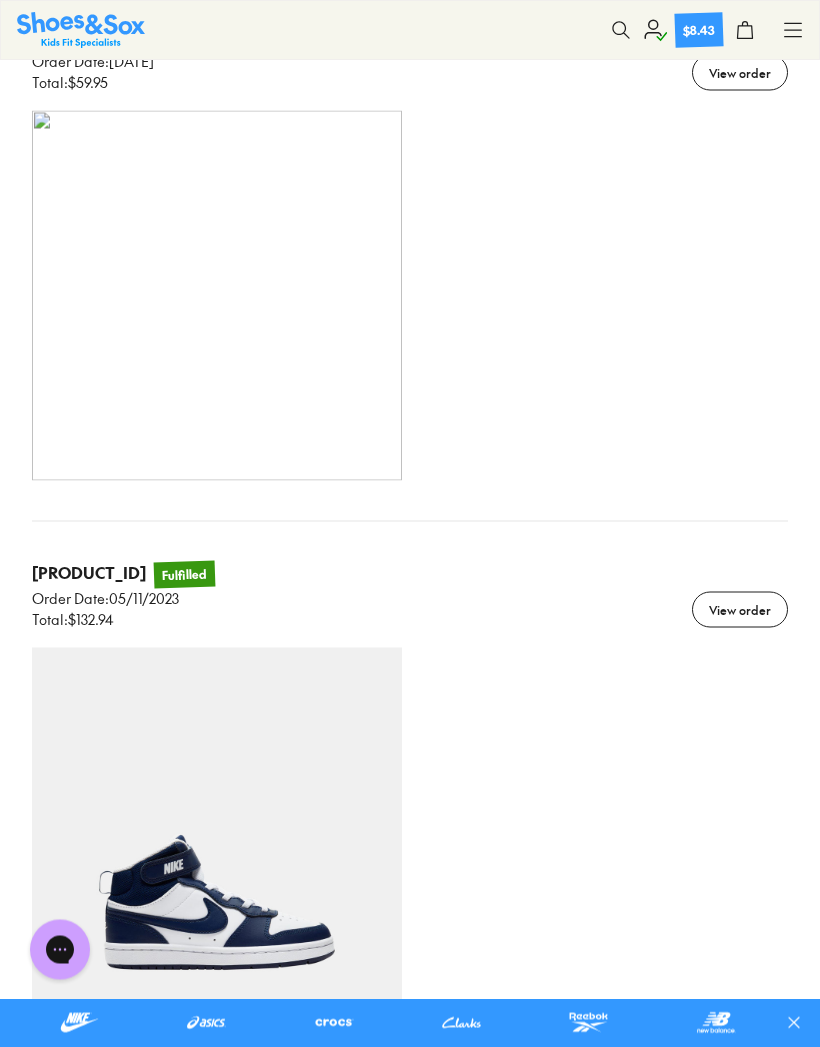 scroll, scrollTop: 3749, scrollLeft: 0, axis: vertical 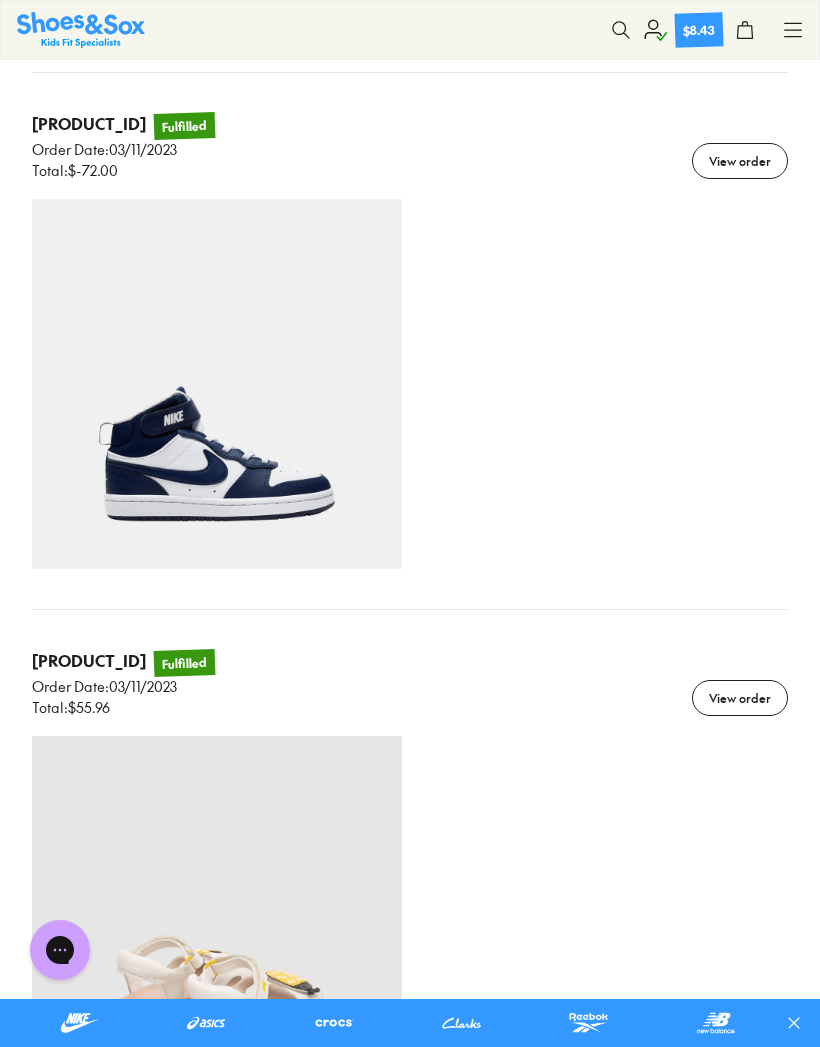 click on "#D90600114291 Fulfilled Order Date :  03/11/2023 Total :  $55.96 View order" at bounding box center (410, 698) 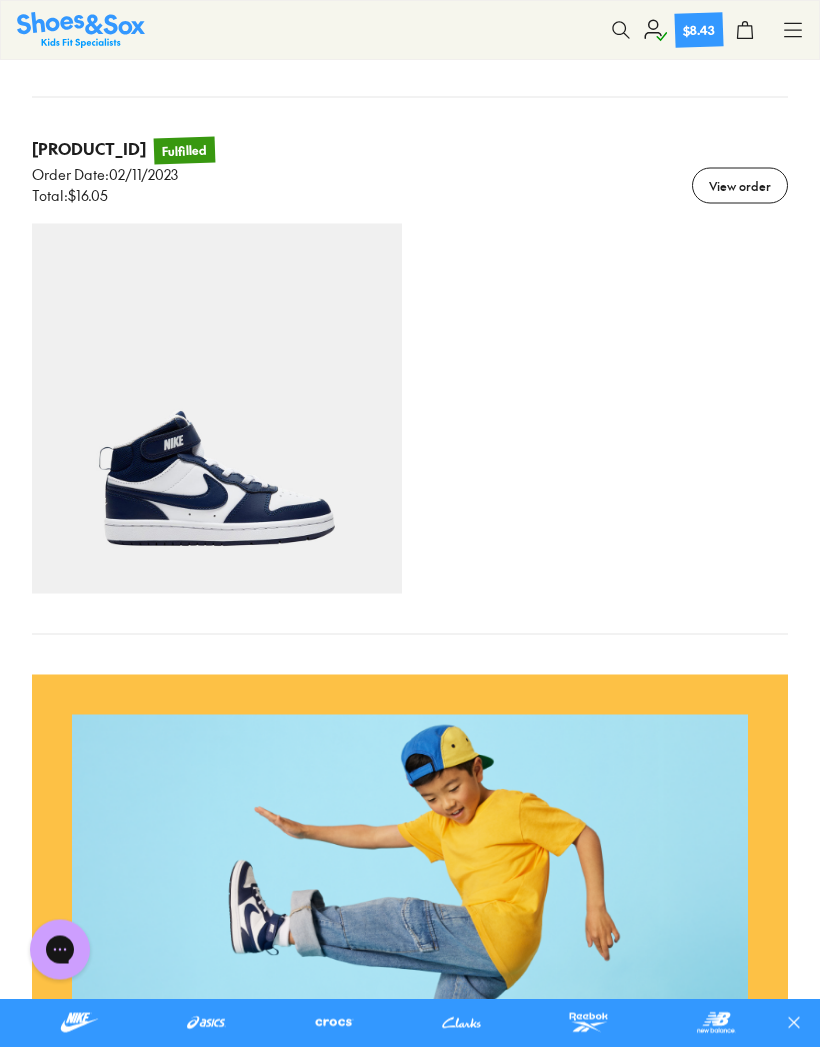scroll, scrollTop: 7891, scrollLeft: 0, axis: vertical 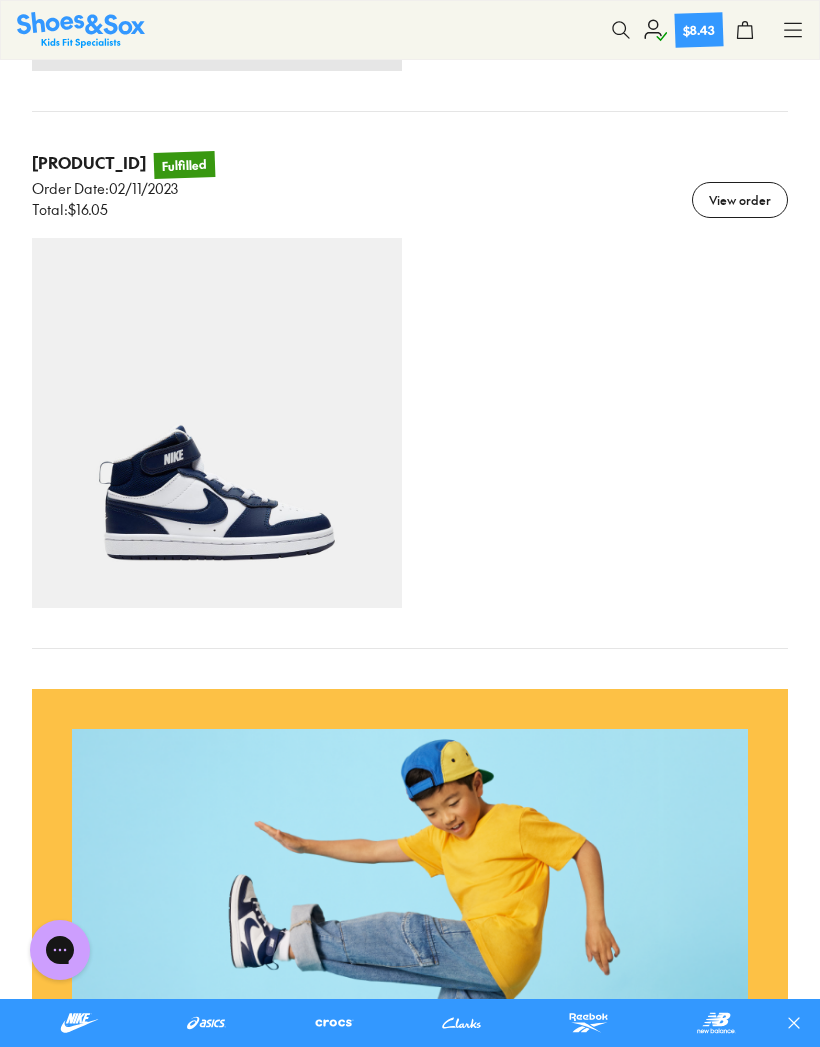 click 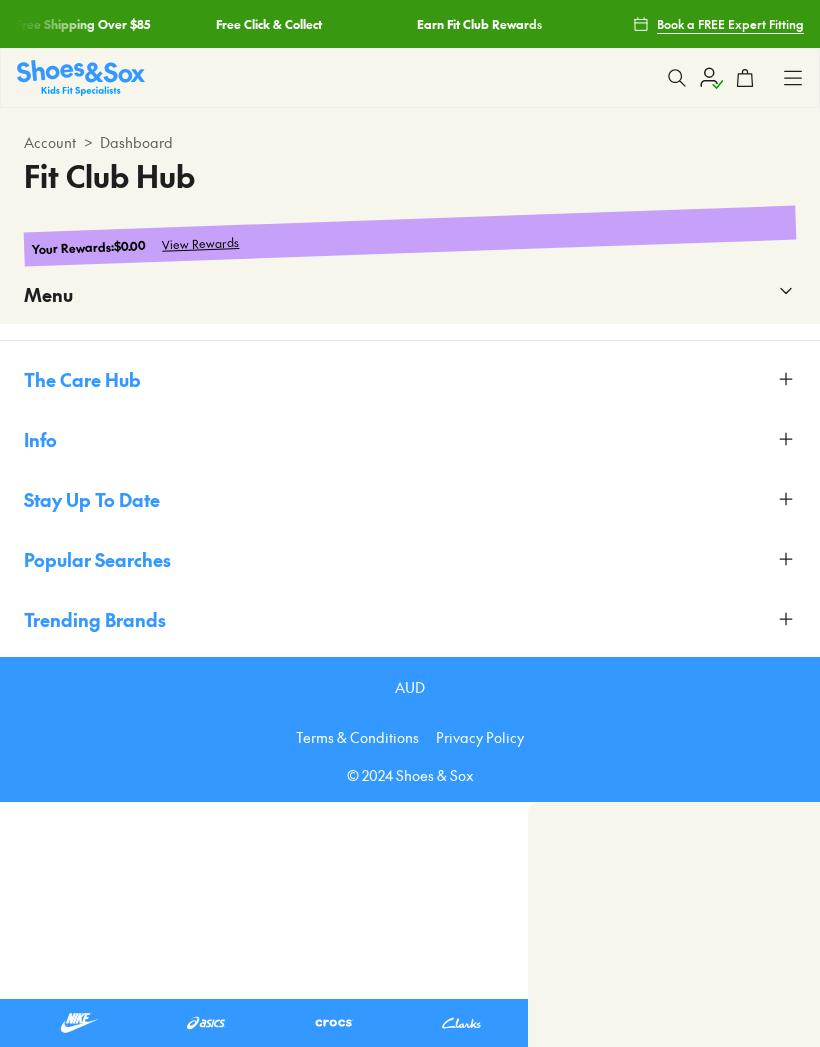 scroll, scrollTop: 0, scrollLeft: 0, axis: both 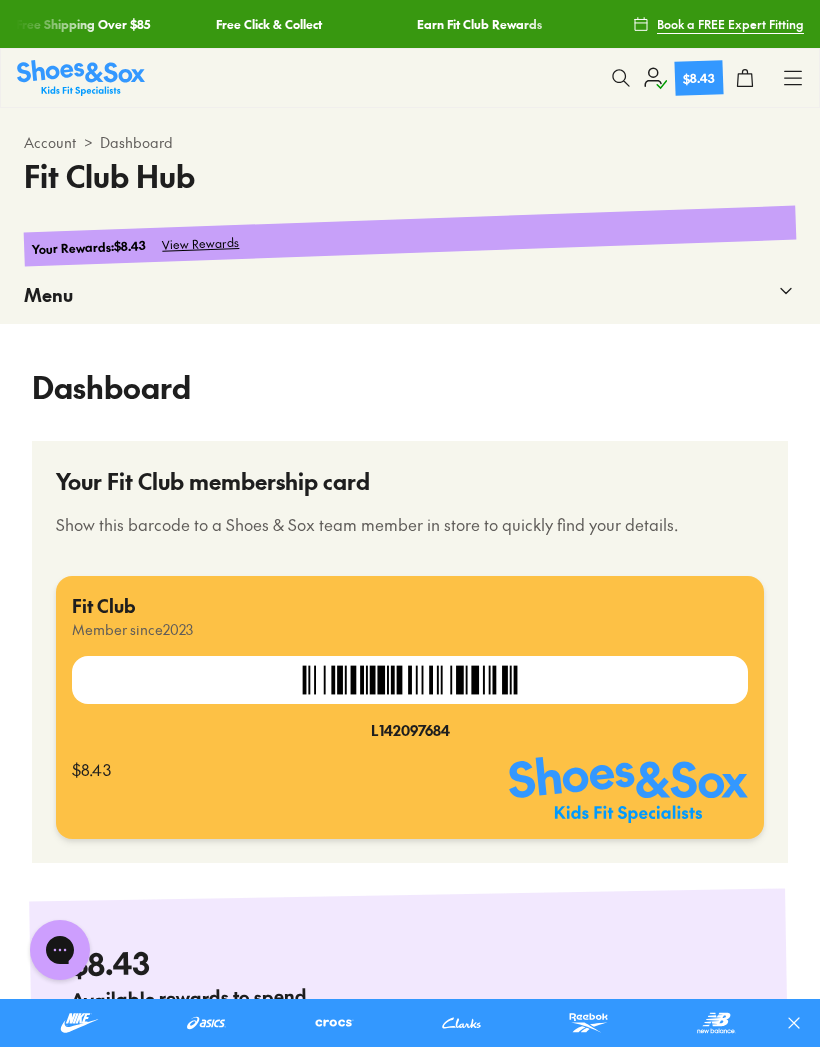 click 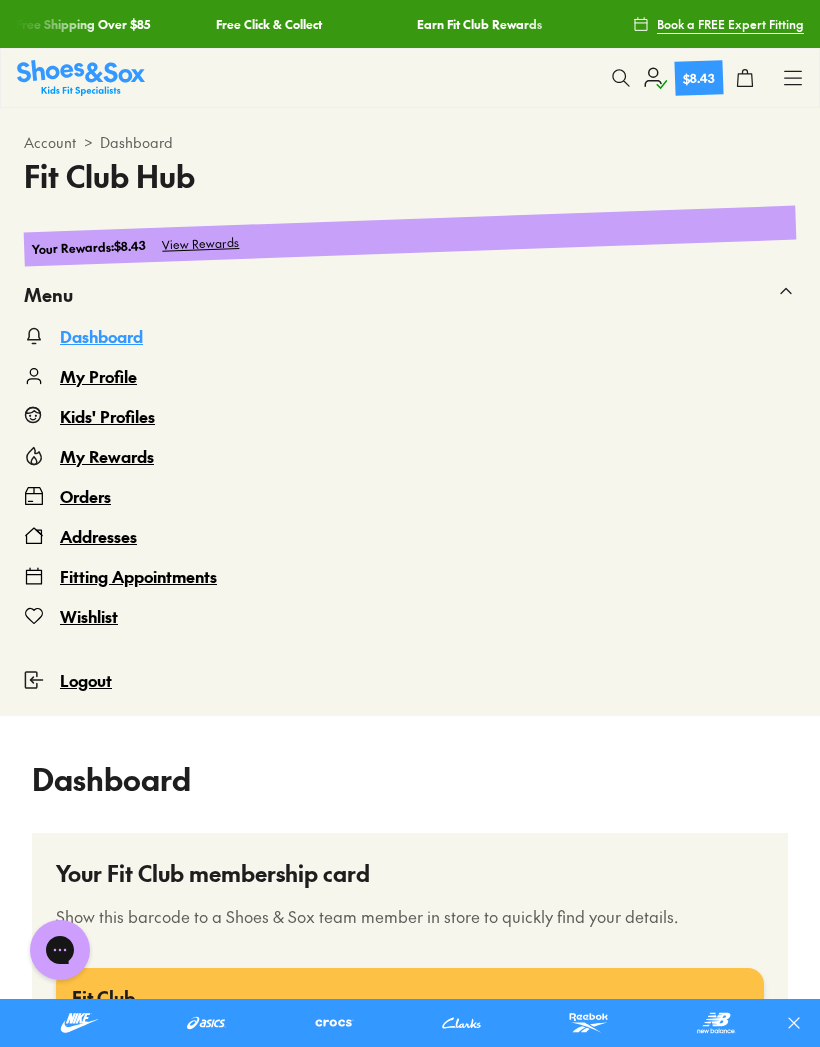 click on "Kids' Profiles" at bounding box center (107, 416) 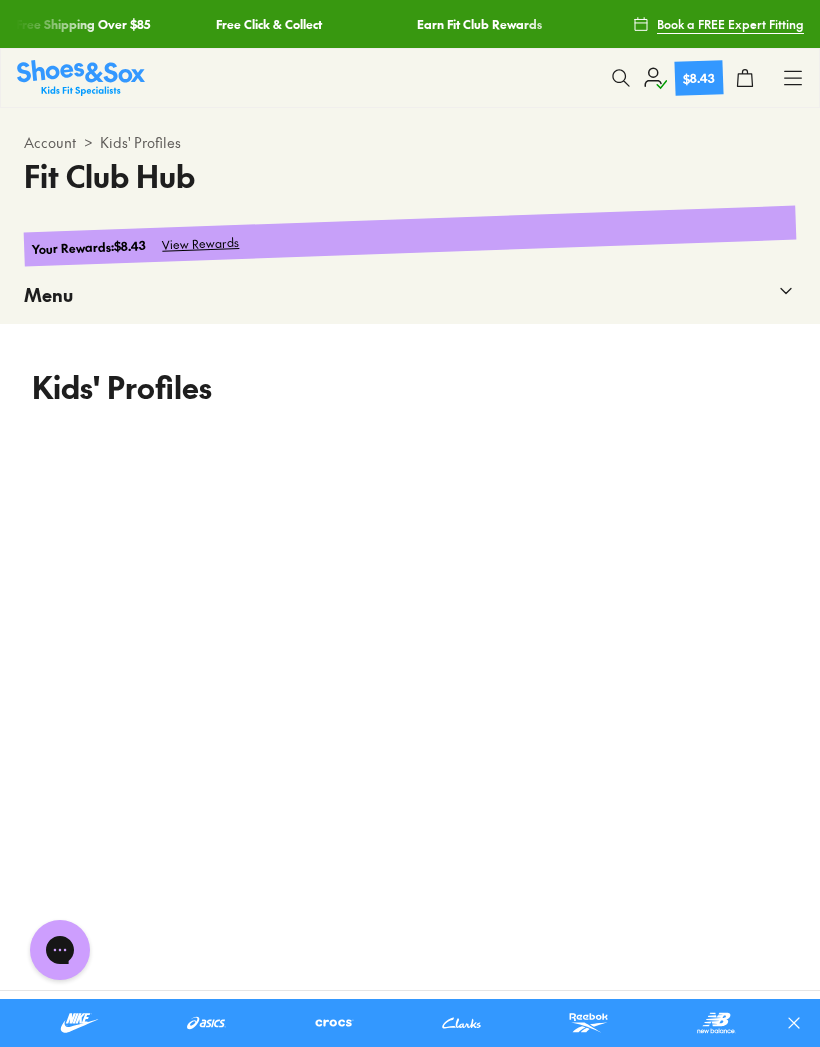 scroll, scrollTop: 108, scrollLeft: 0, axis: vertical 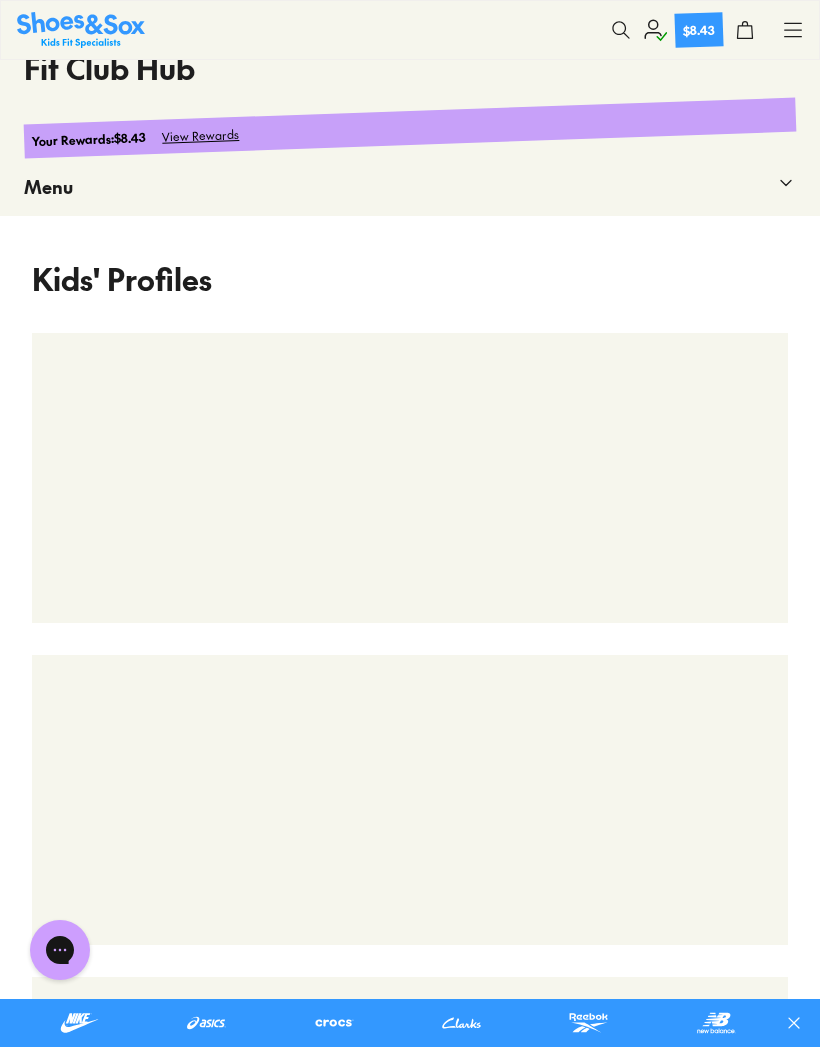 select 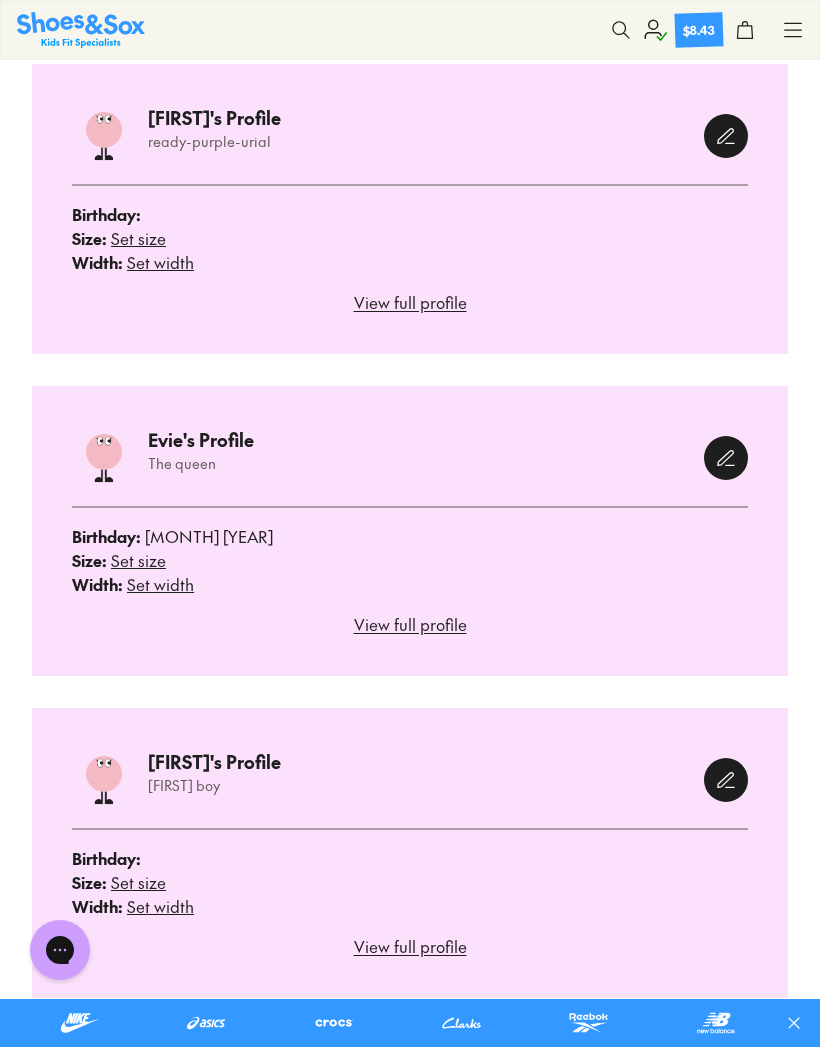 scroll, scrollTop: 701, scrollLeft: 0, axis: vertical 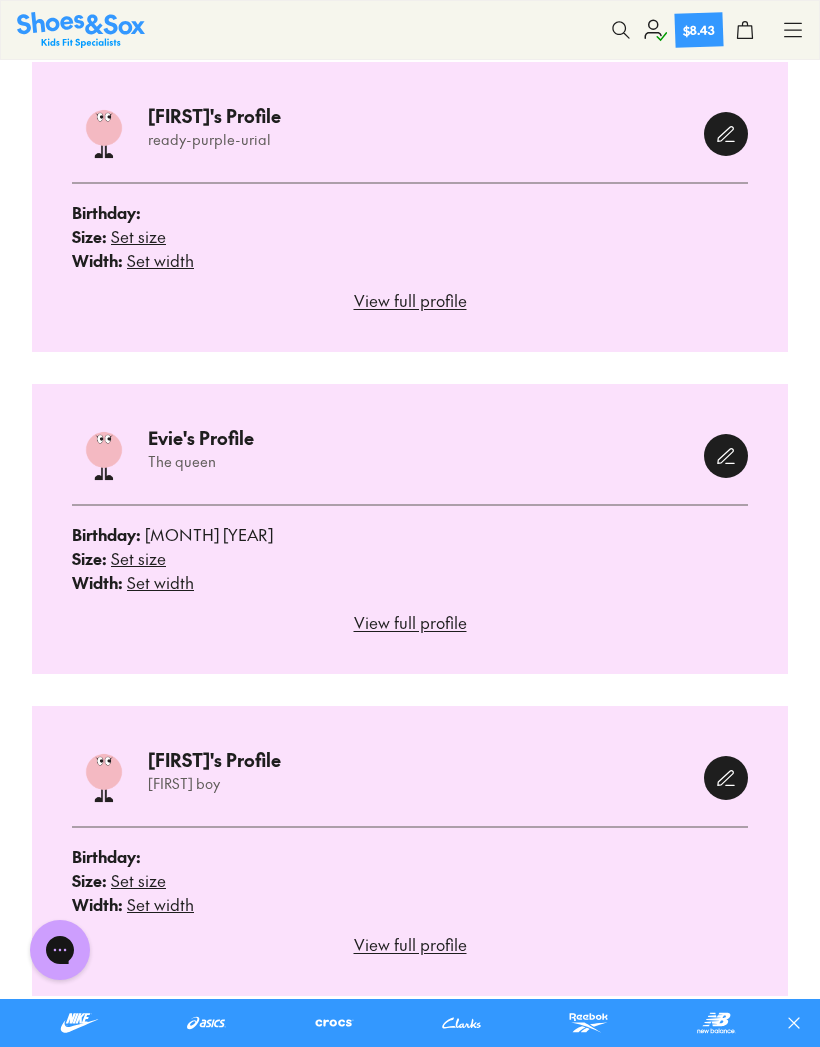 click on "View full profile" at bounding box center (410, 944) 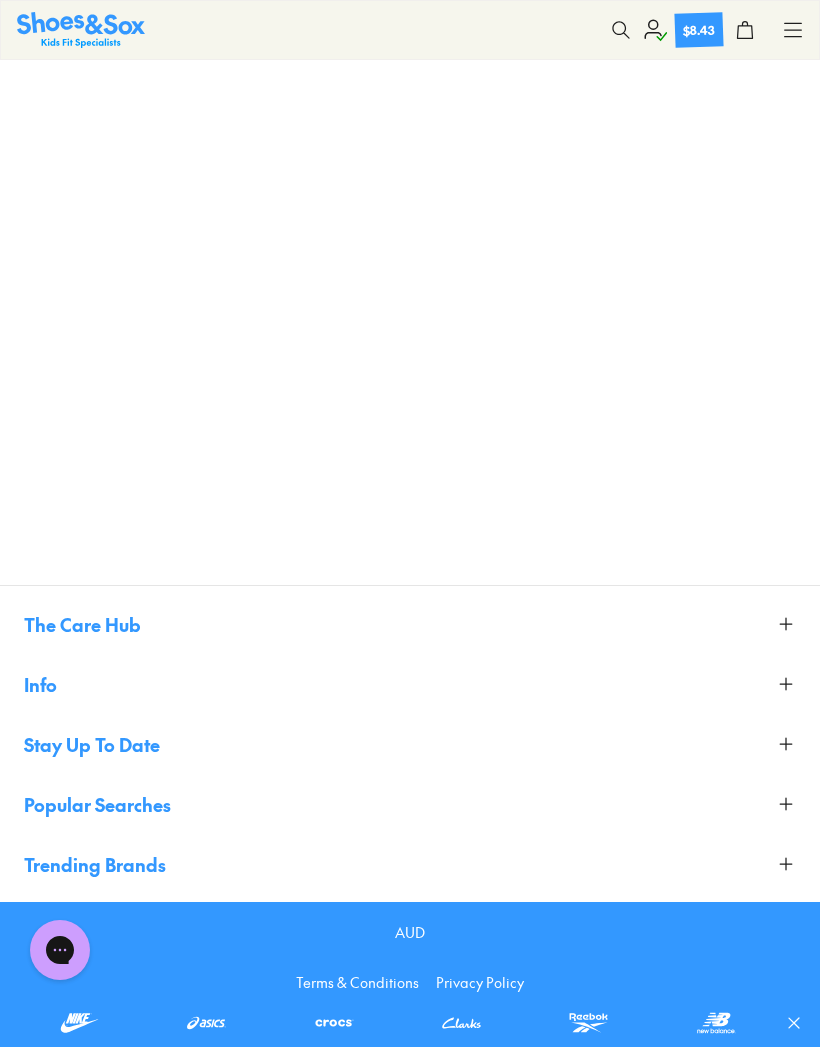 scroll, scrollTop: 108, scrollLeft: 0, axis: vertical 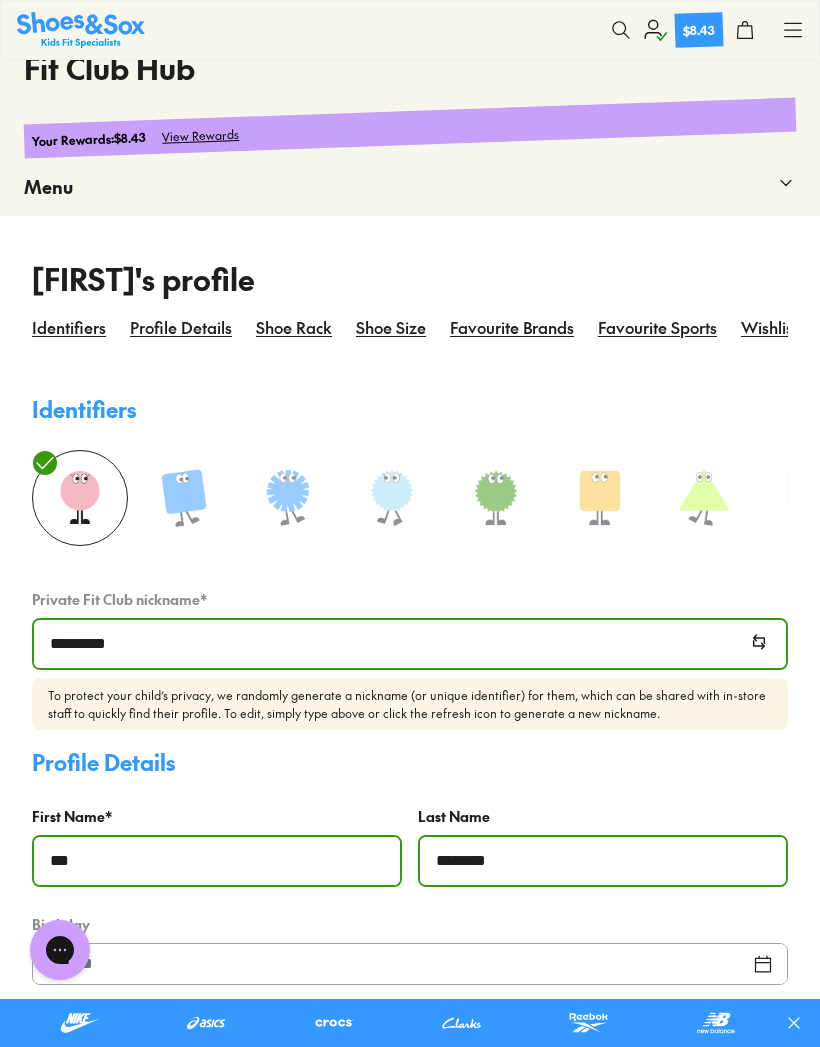 select 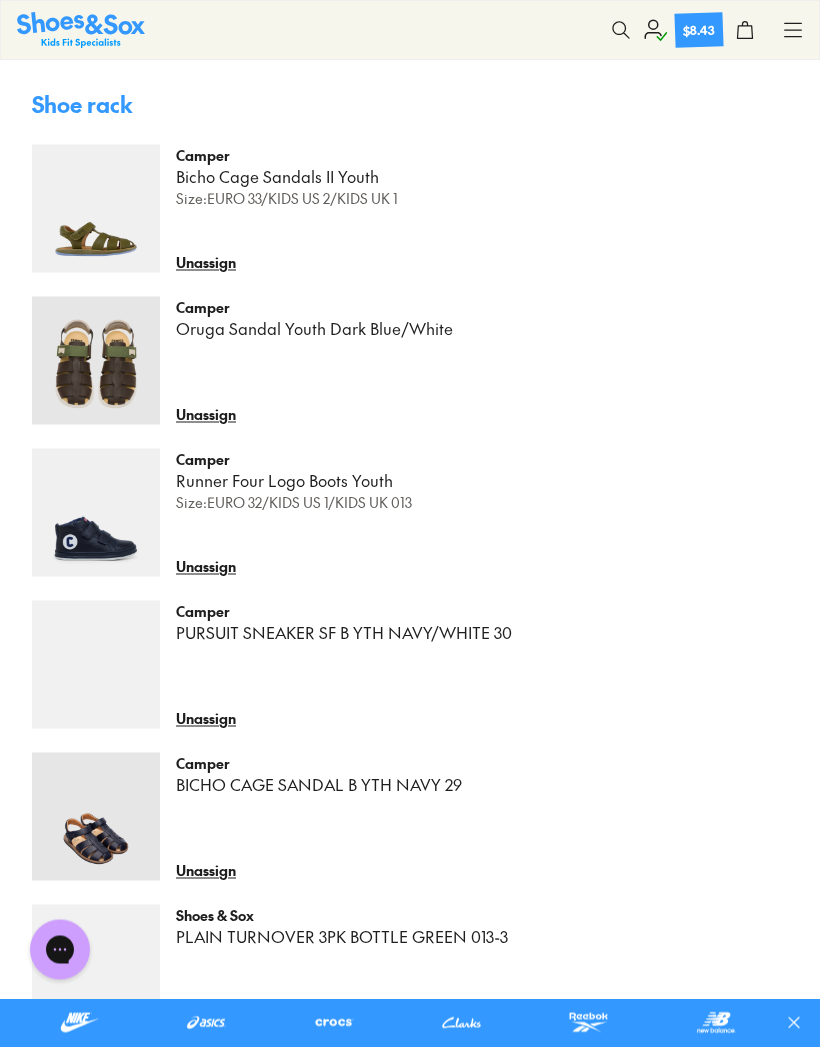scroll, scrollTop: 1220, scrollLeft: 0, axis: vertical 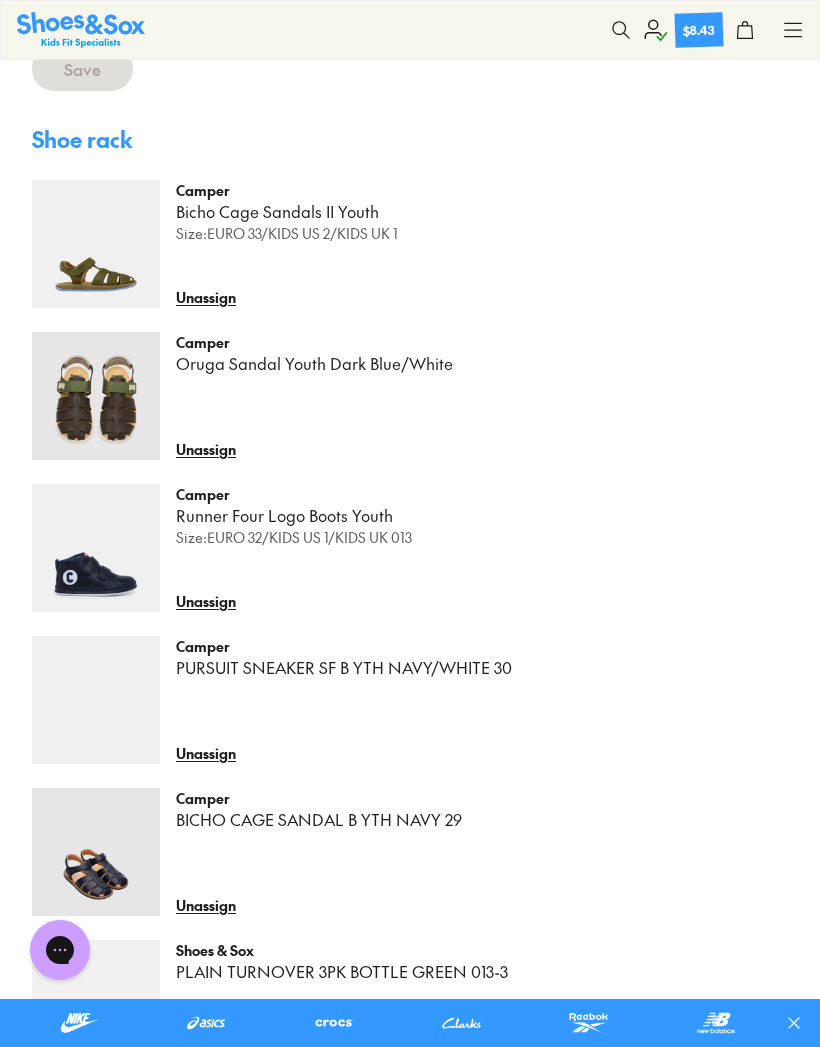 click on "Oruga Sandal Youth Dark Blue/White" at bounding box center (314, 364) 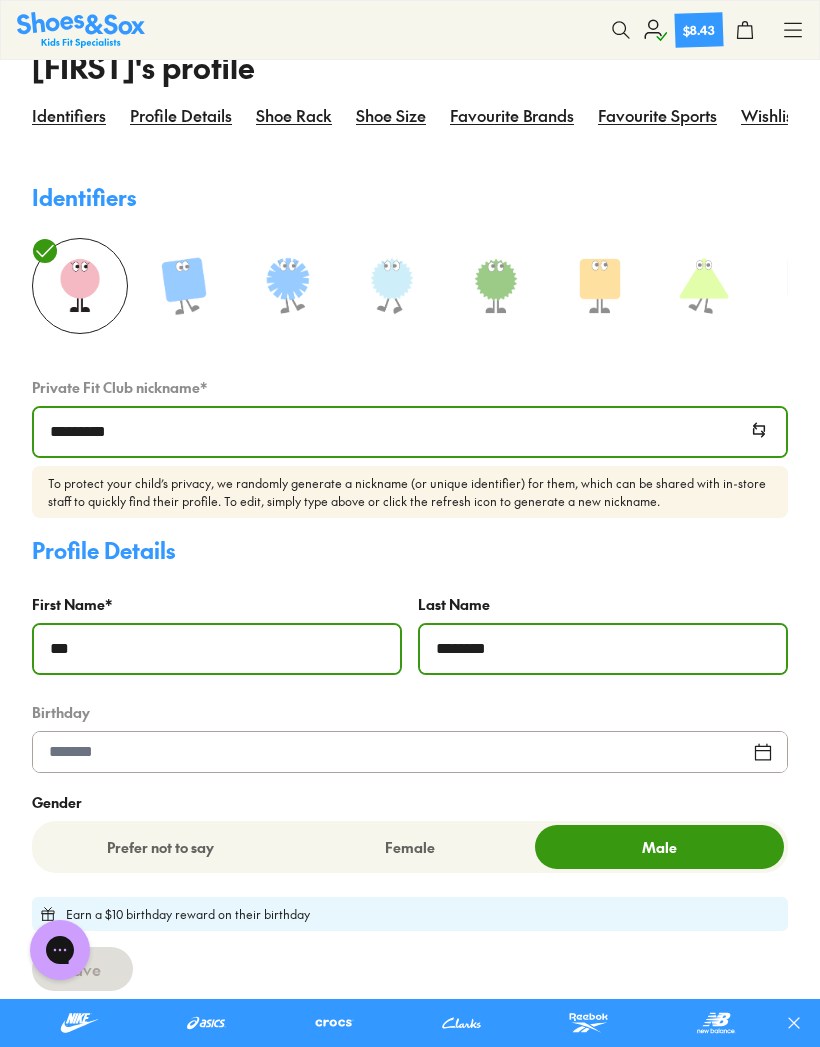 scroll, scrollTop: 318, scrollLeft: 0, axis: vertical 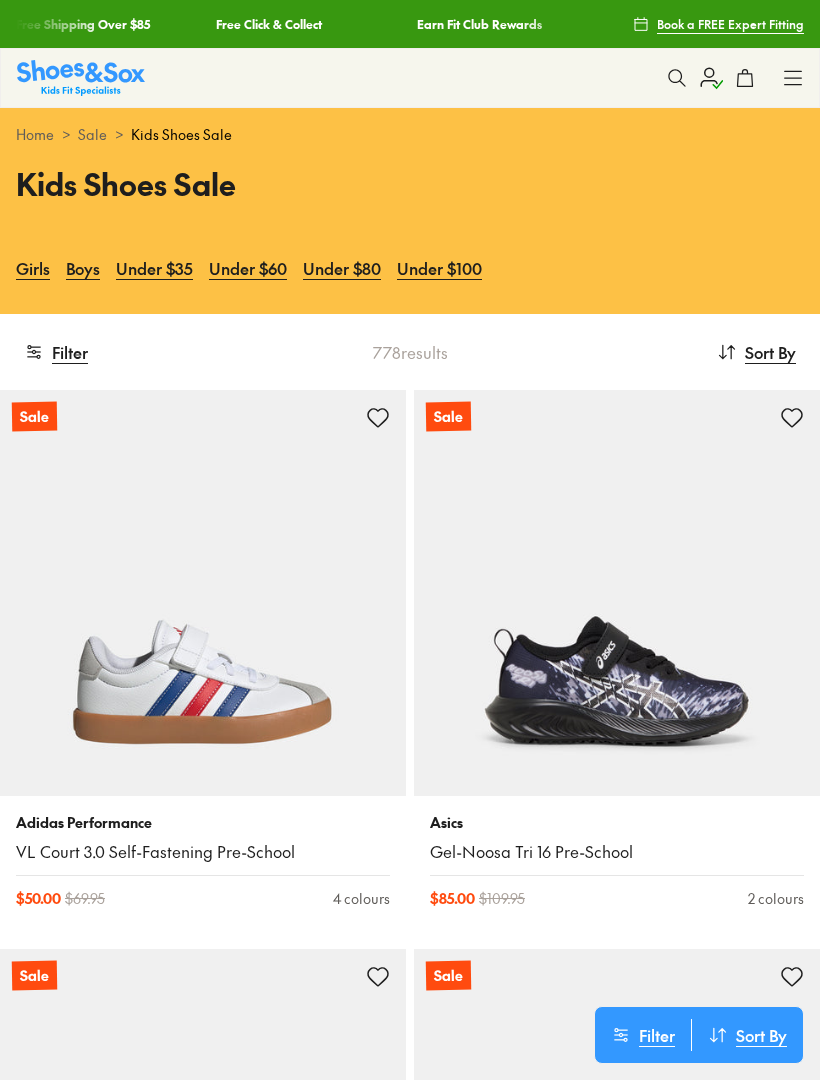 click on "Filter" at bounding box center (56, 352) 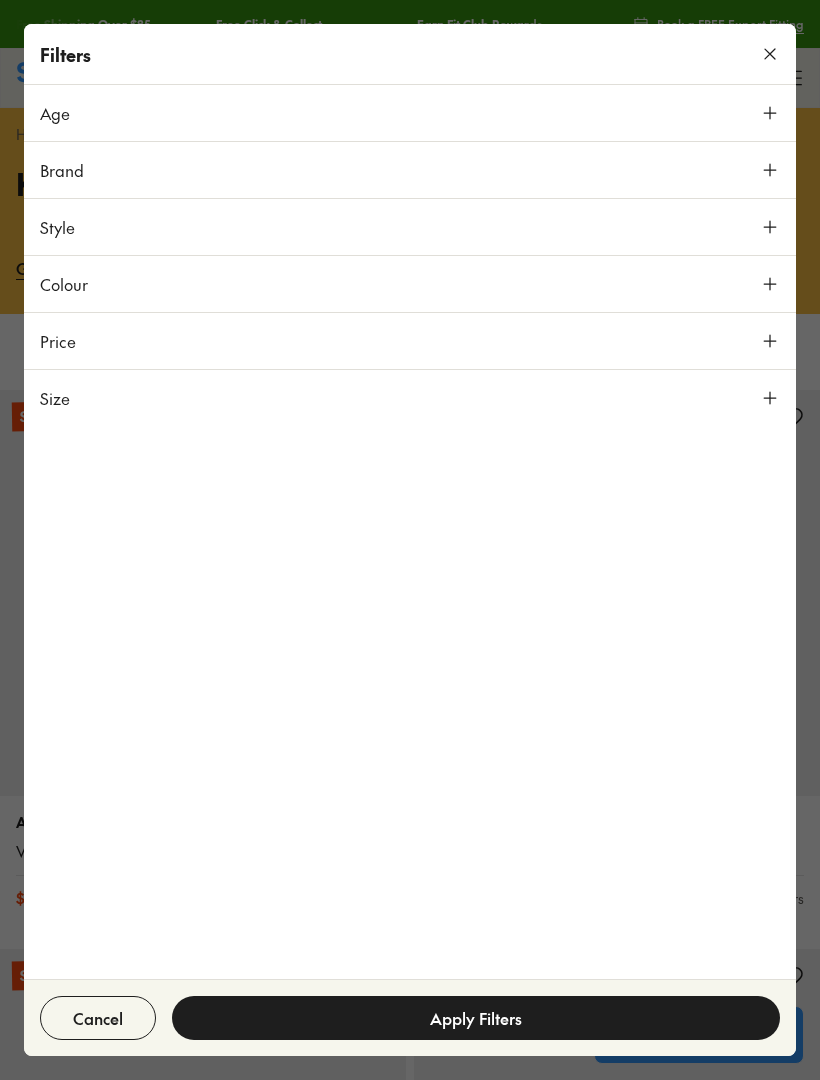 scroll, scrollTop: 0, scrollLeft: 0, axis: both 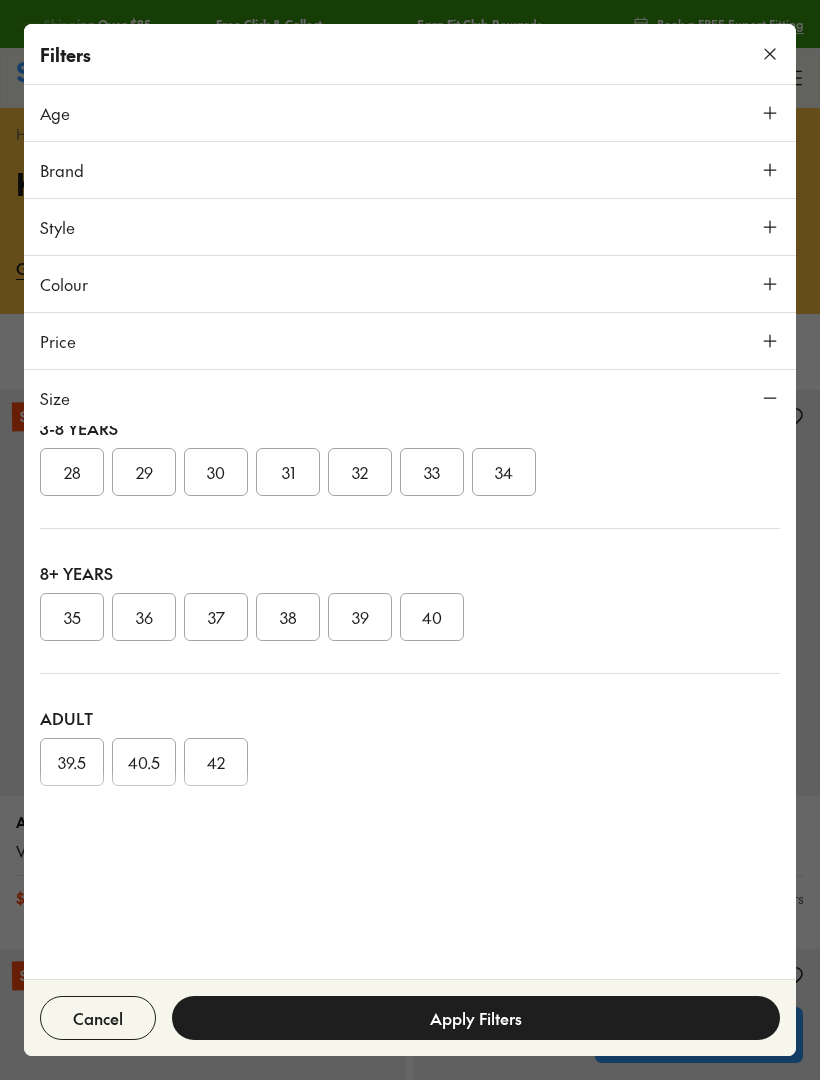 click on "34" at bounding box center [504, 472] 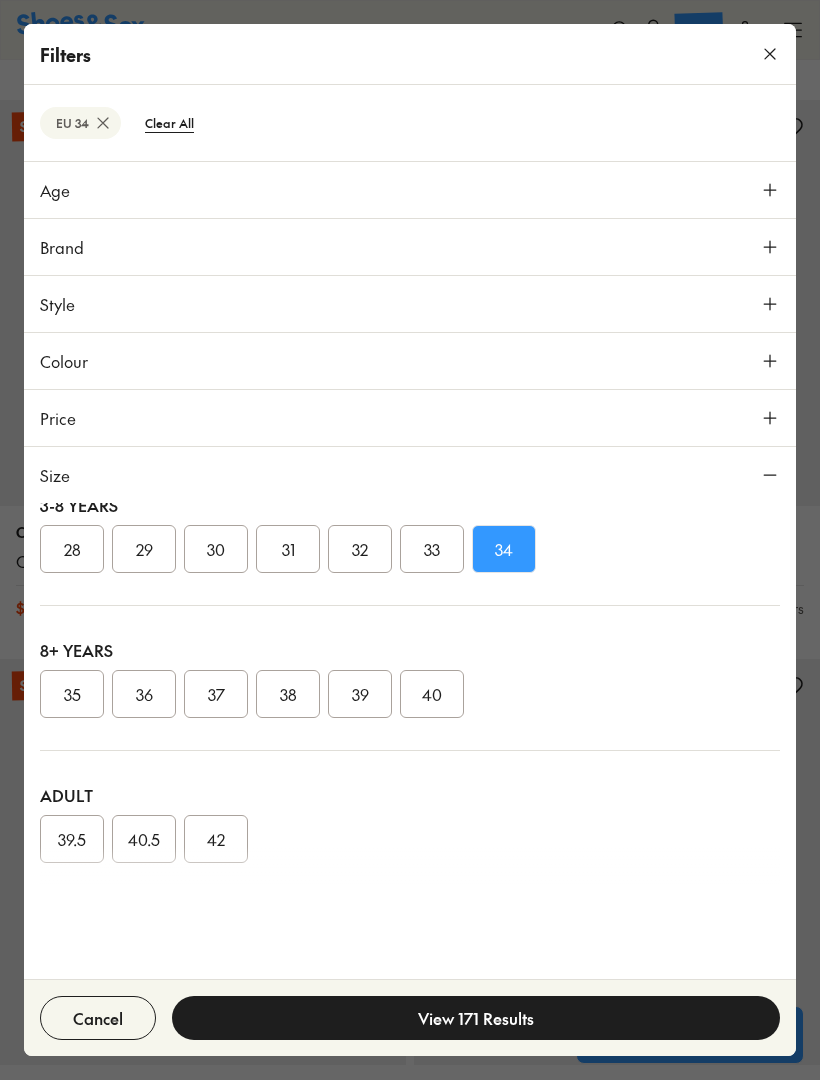 click on "View 171 Results" at bounding box center (476, 1018) 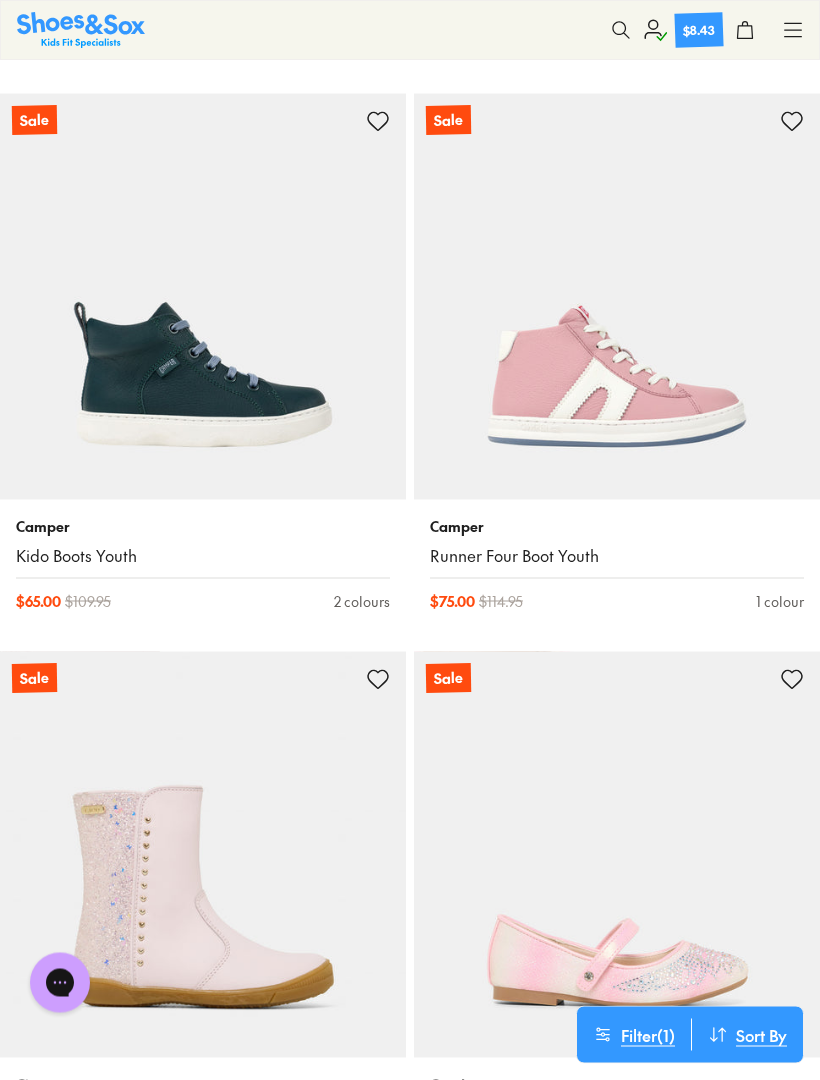 scroll, scrollTop: 5339, scrollLeft: 0, axis: vertical 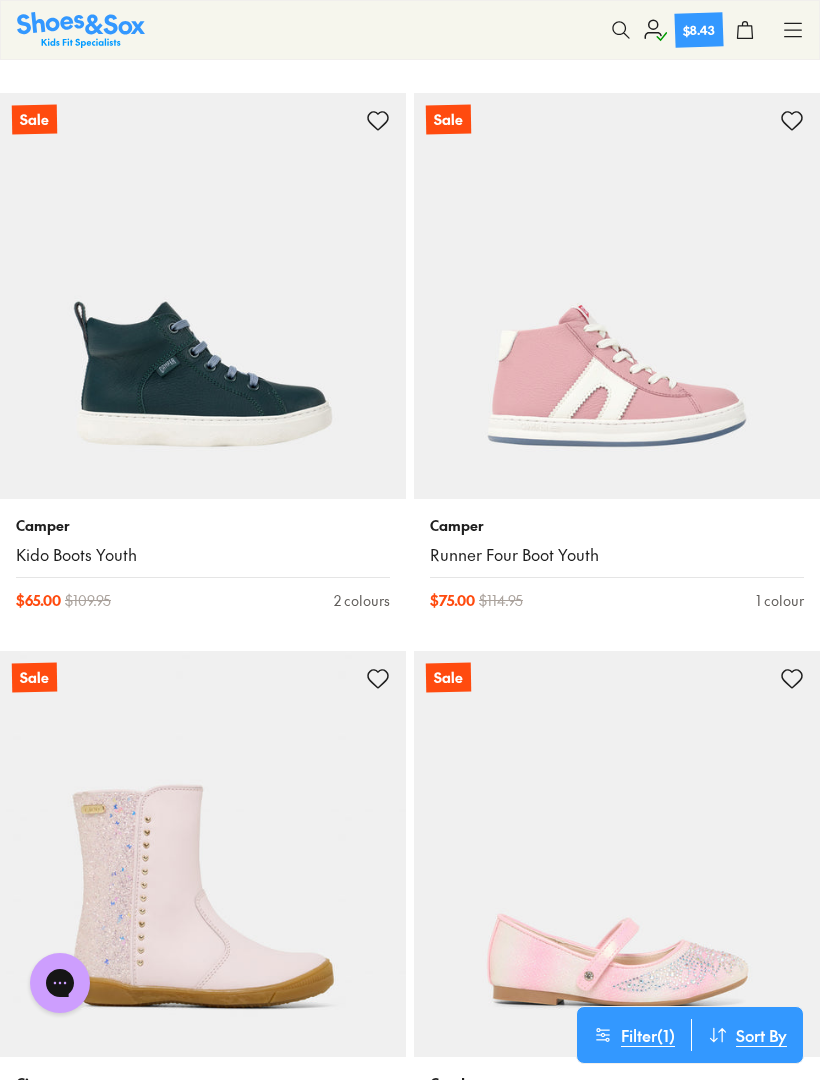 click on "Camper Kido Boots Youth $ 65.00 $ 109.95 2 colours" at bounding box center [203, 563] 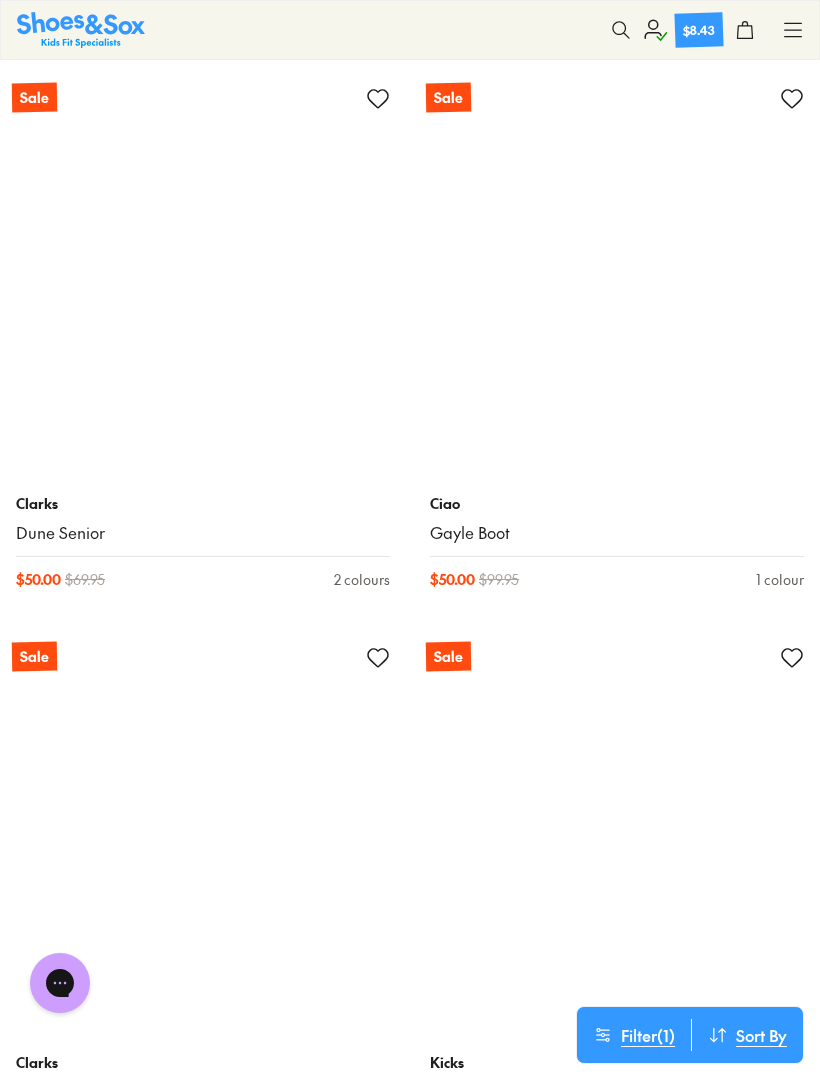 scroll, scrollTop: 17658, scrollLeft: 0, axis: vertical 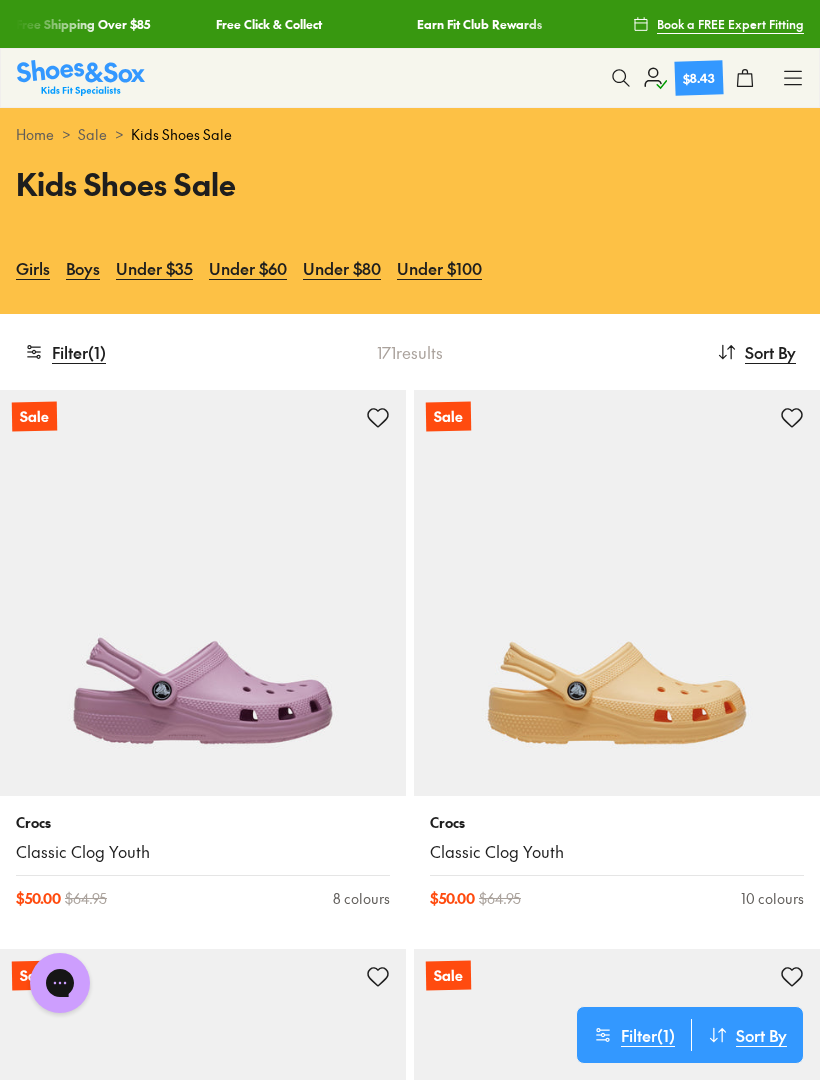 click on "Boys" at bounding box center [83, 268] 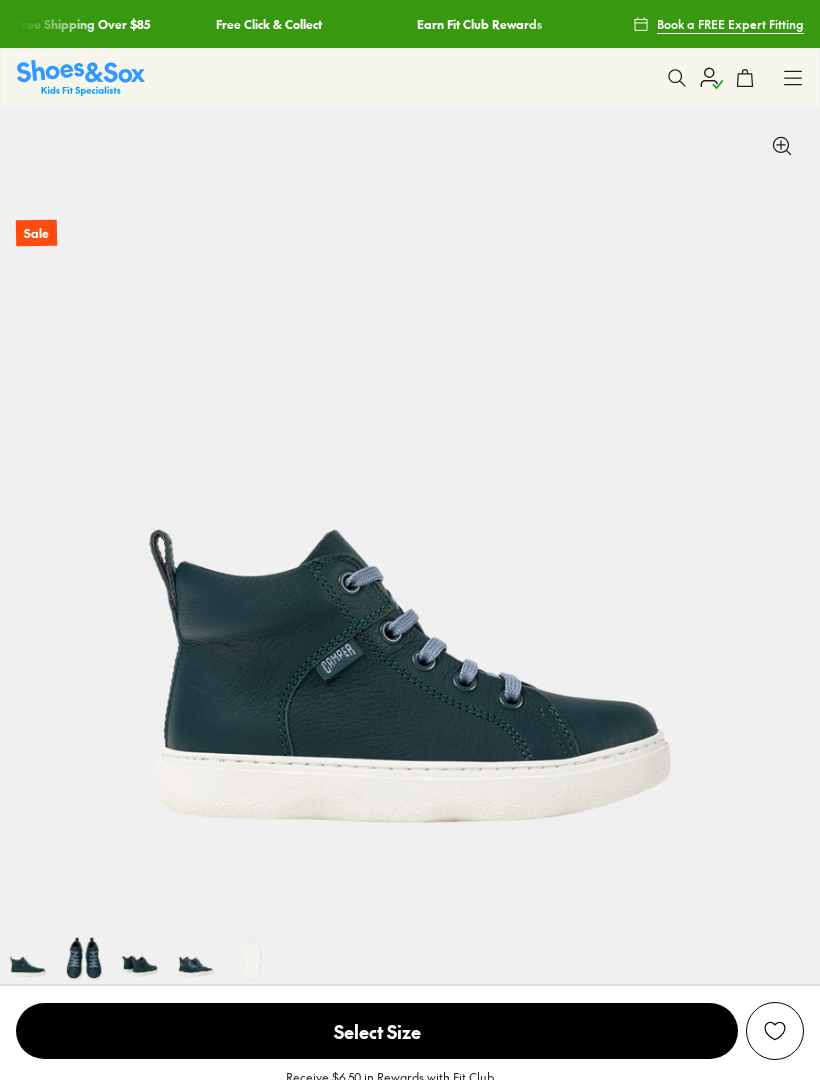 scroll, scrollTop: 0, scrollLeft: 0, axis: both 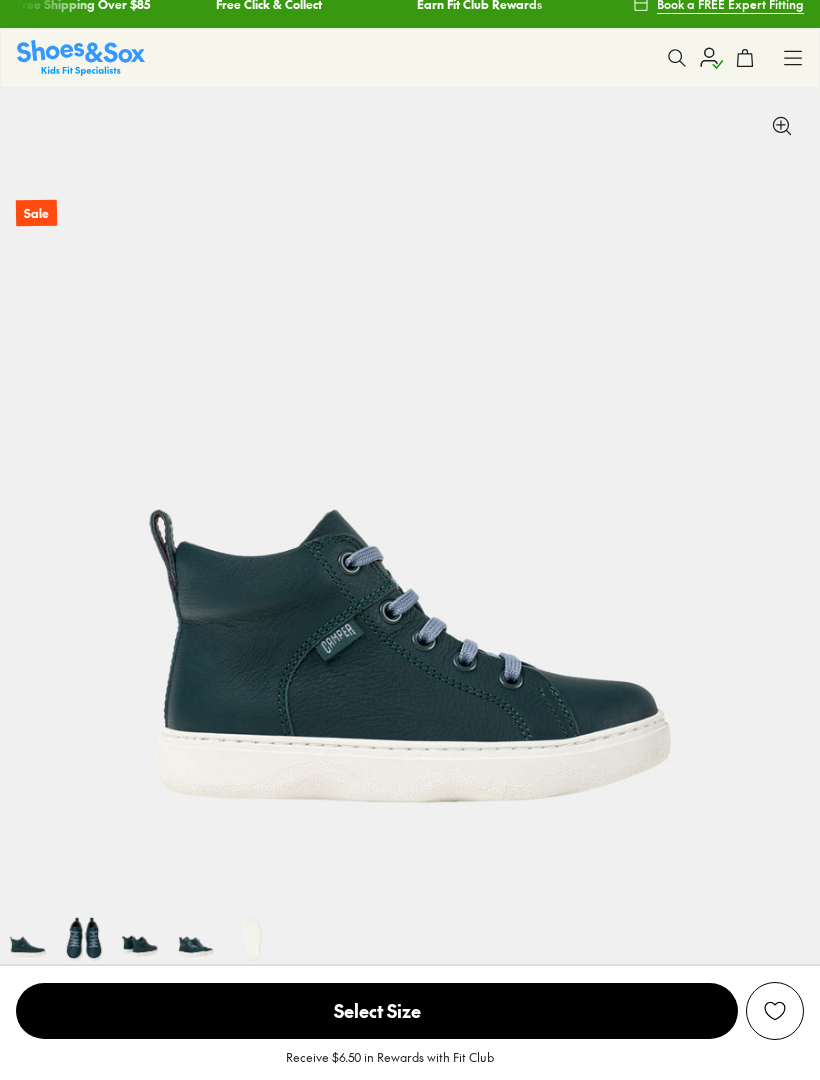 select on "*" 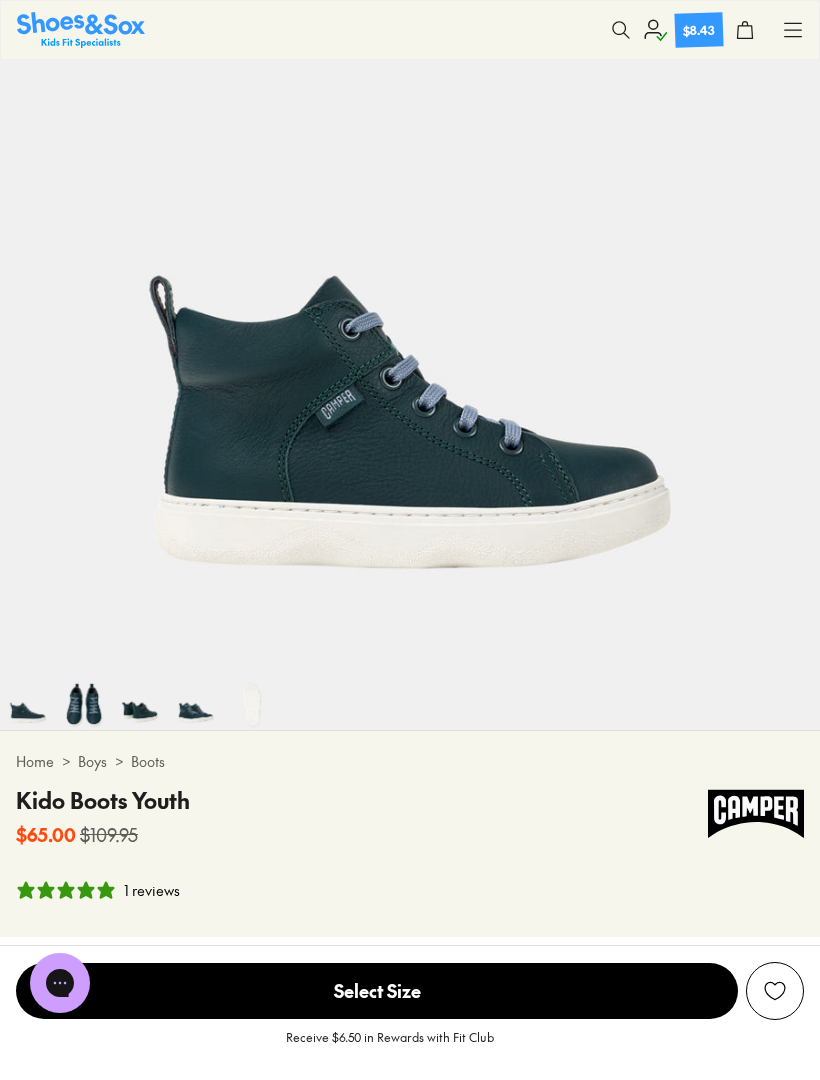 scroll, scrollTop: 243, scrollLeft: 0, axis: vertical 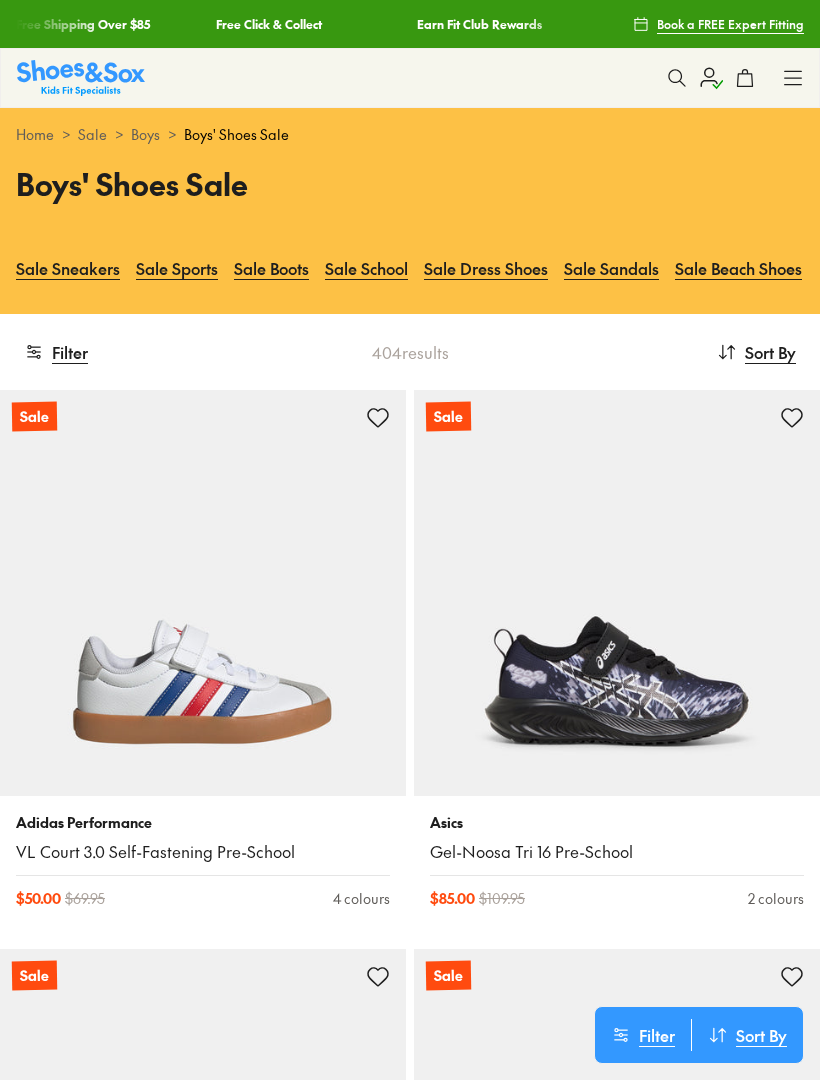 click 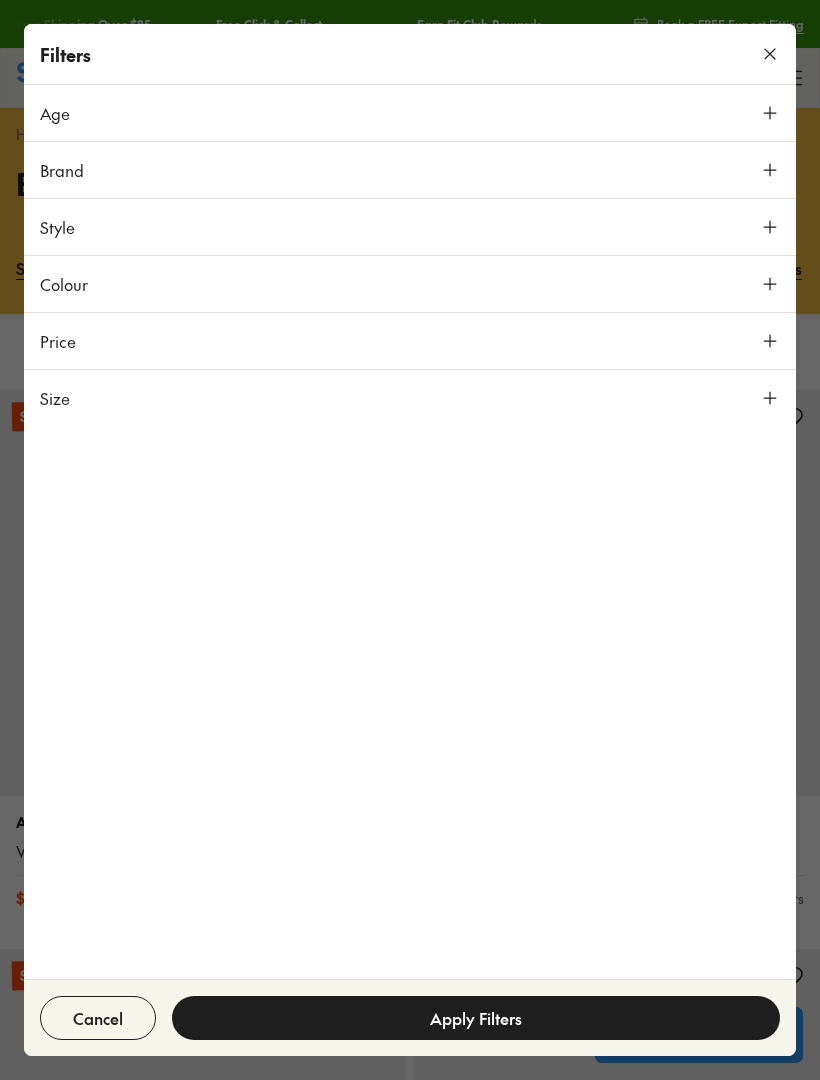 scroll, scrollTop: 0, scrollLeft: 0, axis: both 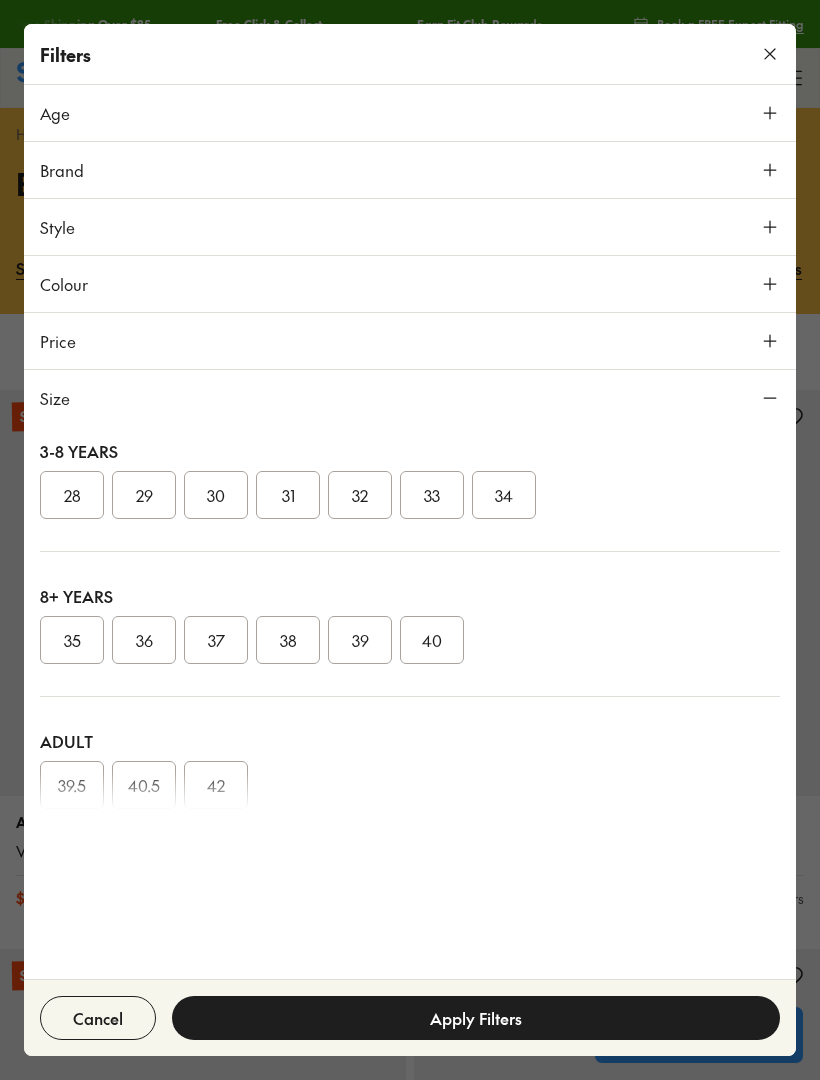 click on "34" at bounding box center [504, 495] 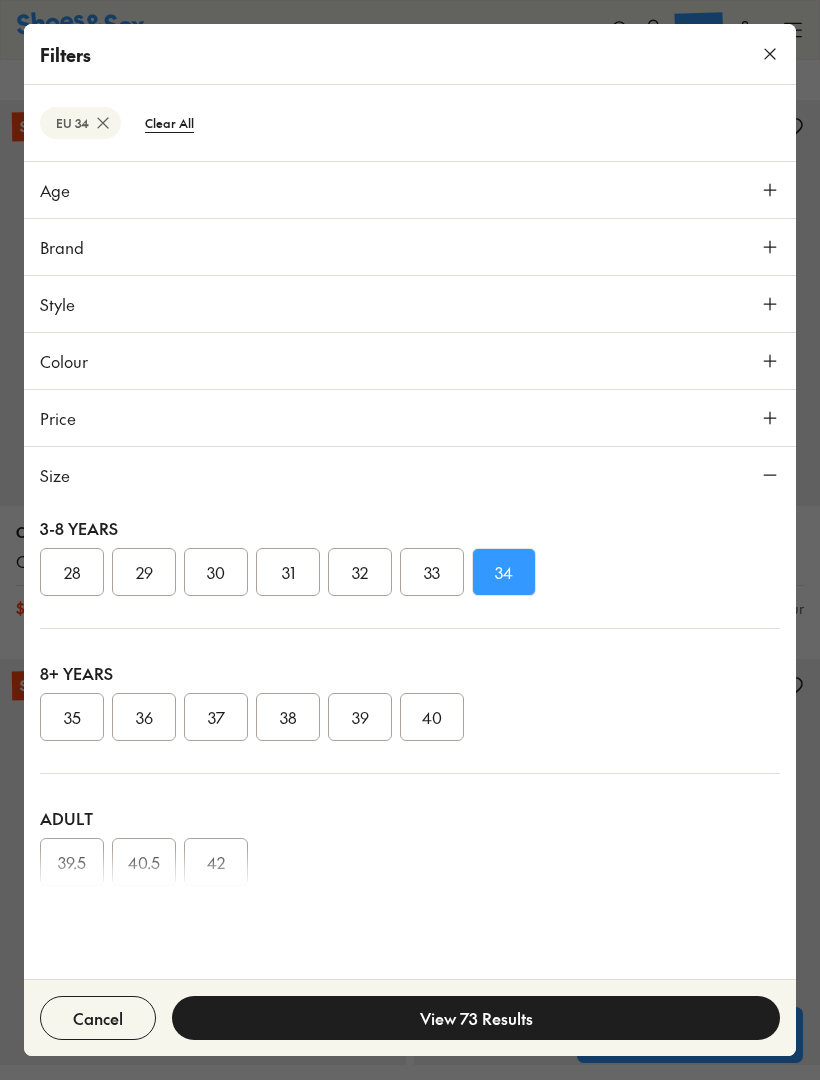 click on "View 73 Results" at bounding box center (476, 1018) 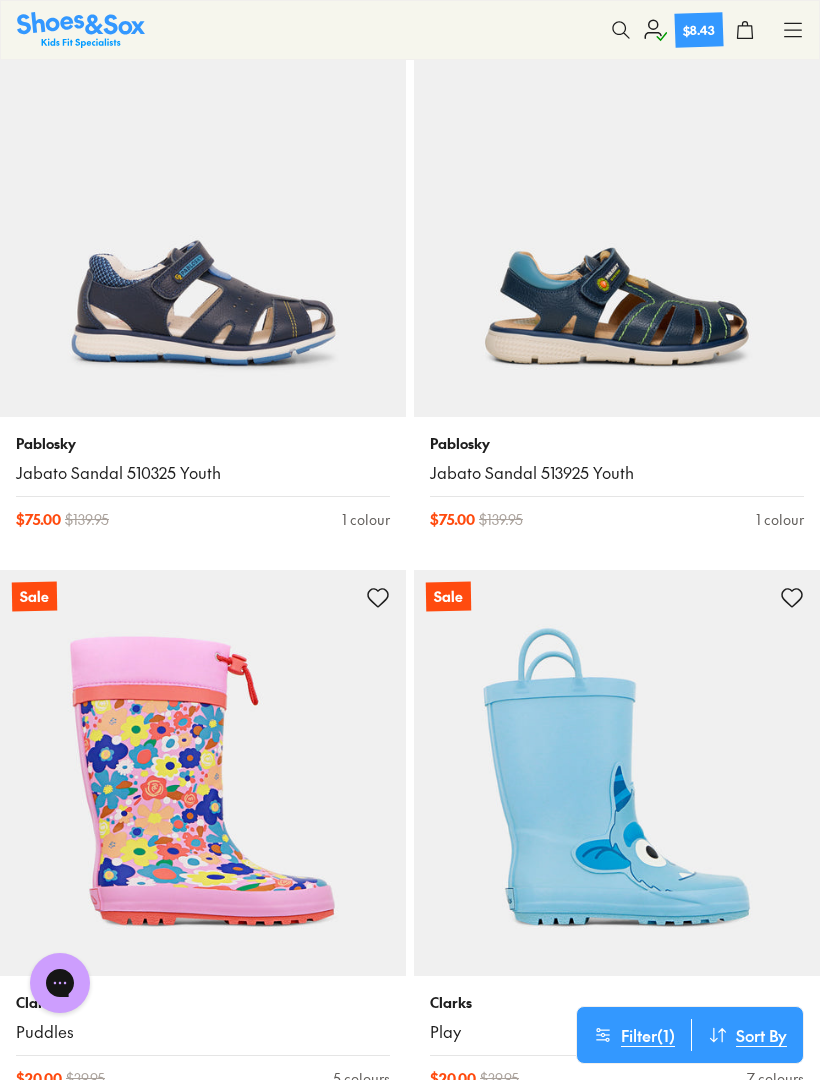 scroll, scrollTop: 8217, scrollLeft: 0, axis: vertical 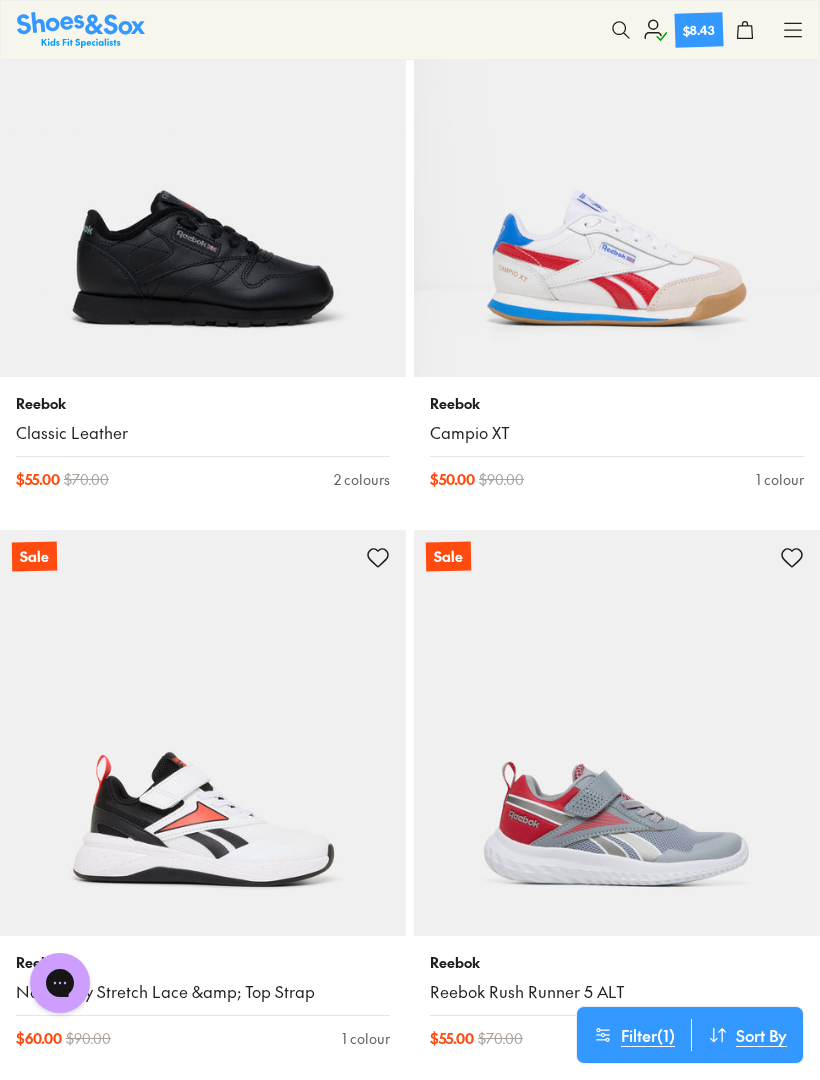 click at bounding box center (203, 174) 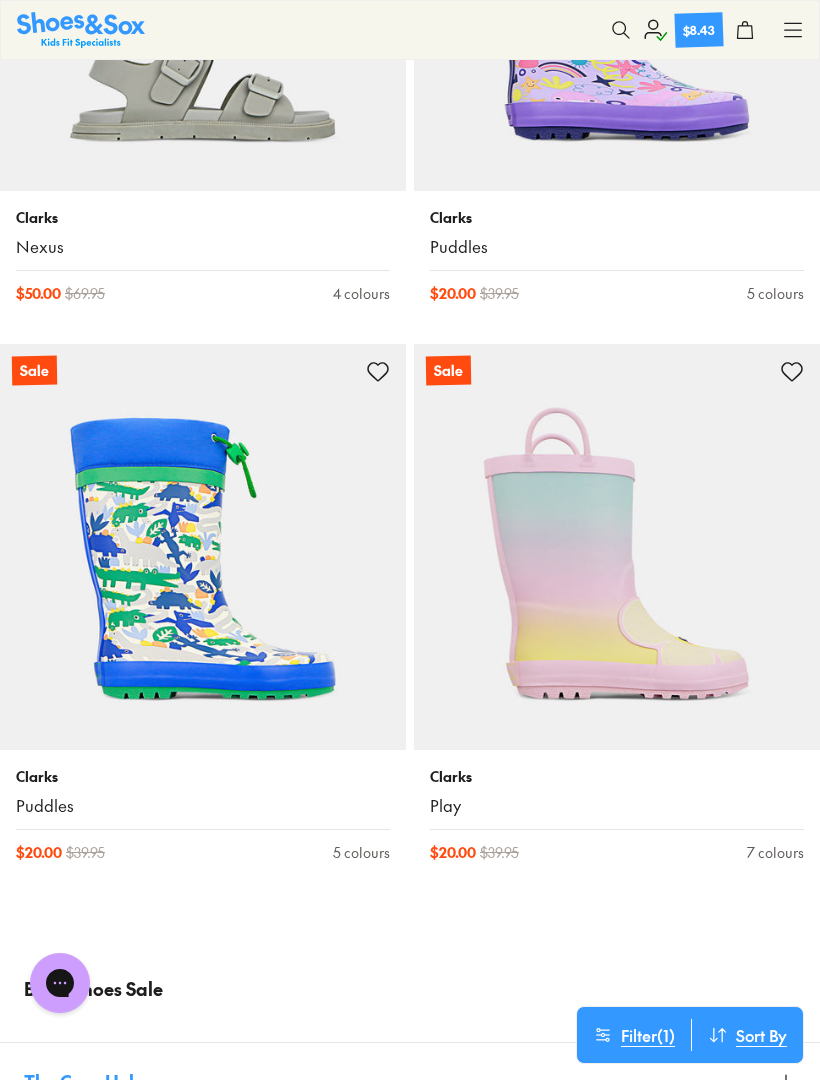 scroll, scrollTop: 21228, scrollLeft: 0, axis: vertical 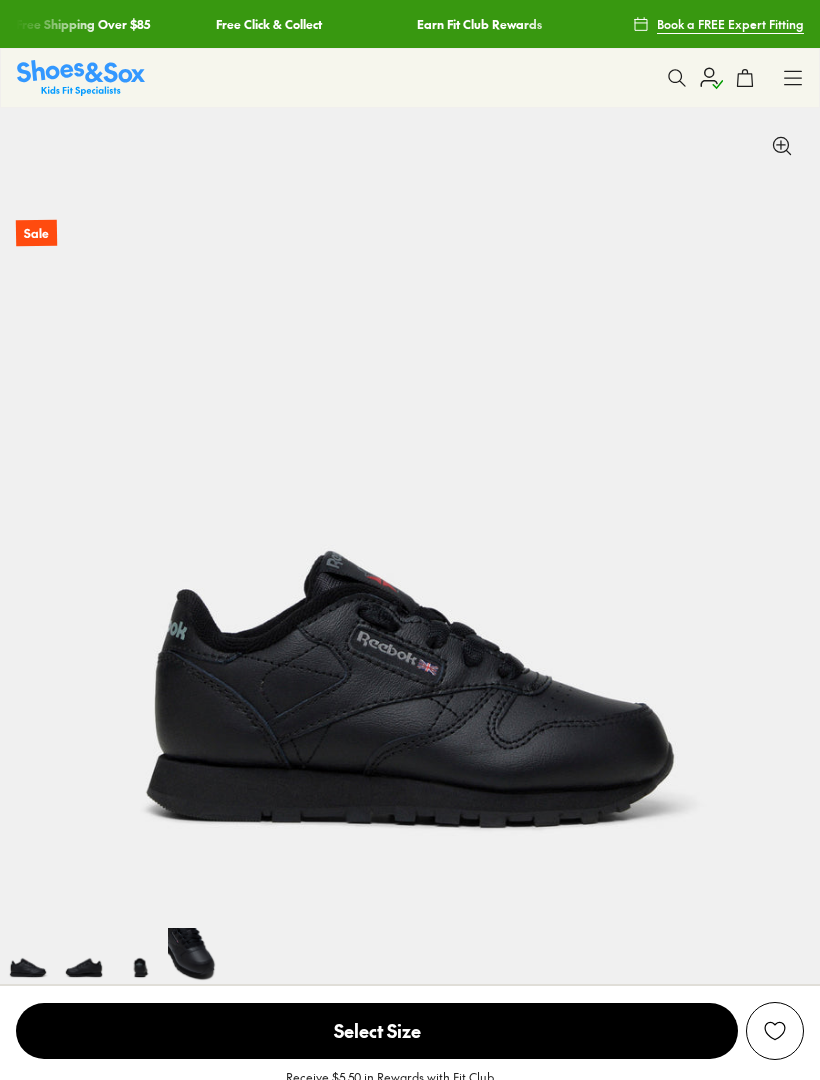 select on "*" 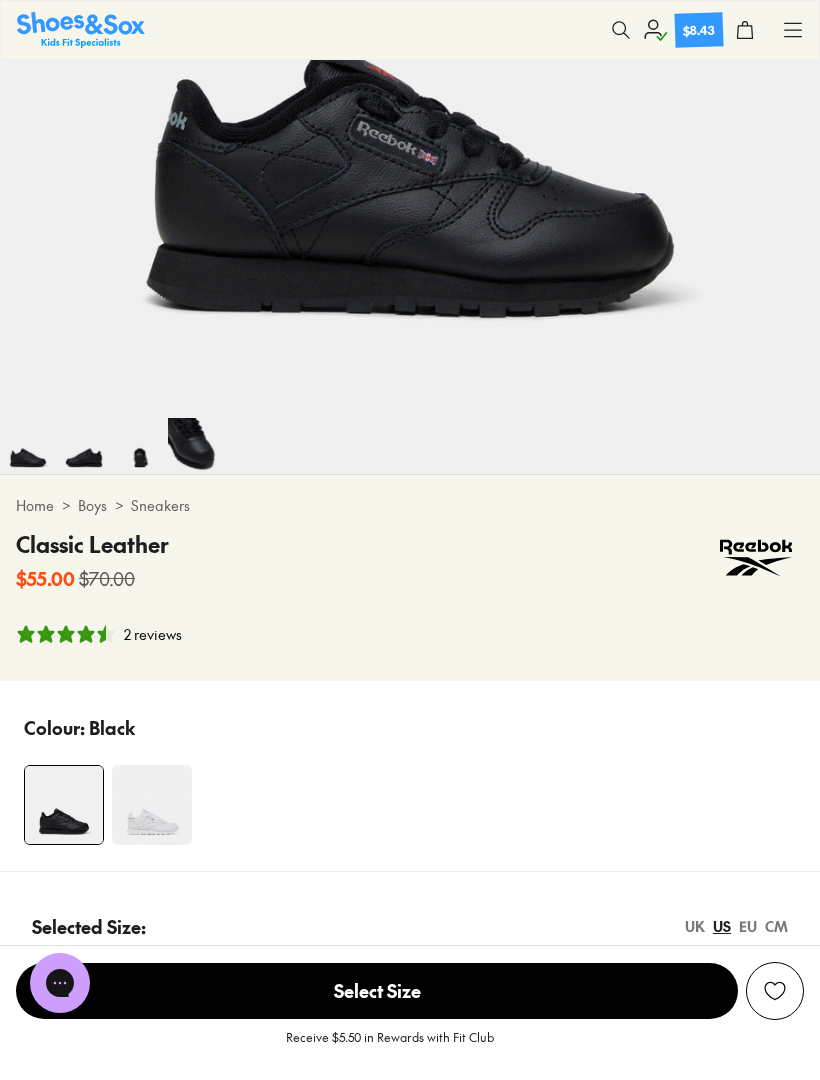 scroll, scrollTop: 526, scrollLeft: 0, axis: vertical 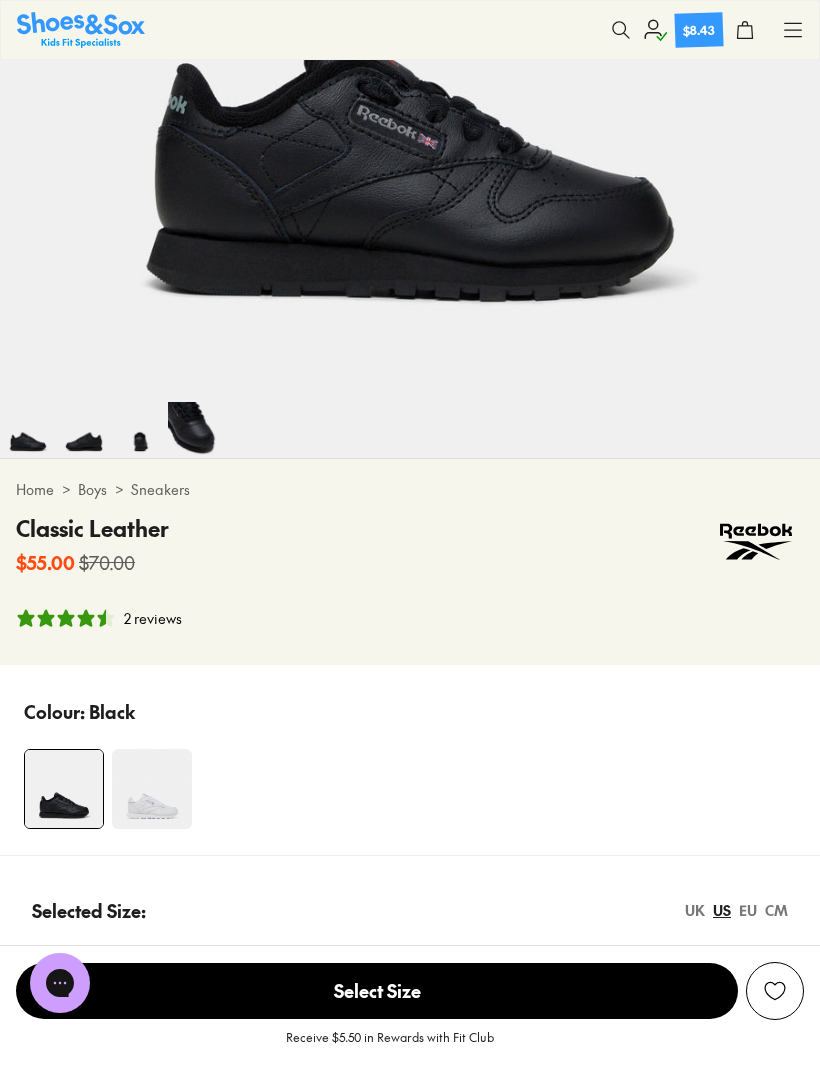click at bounding box center (152, 789) 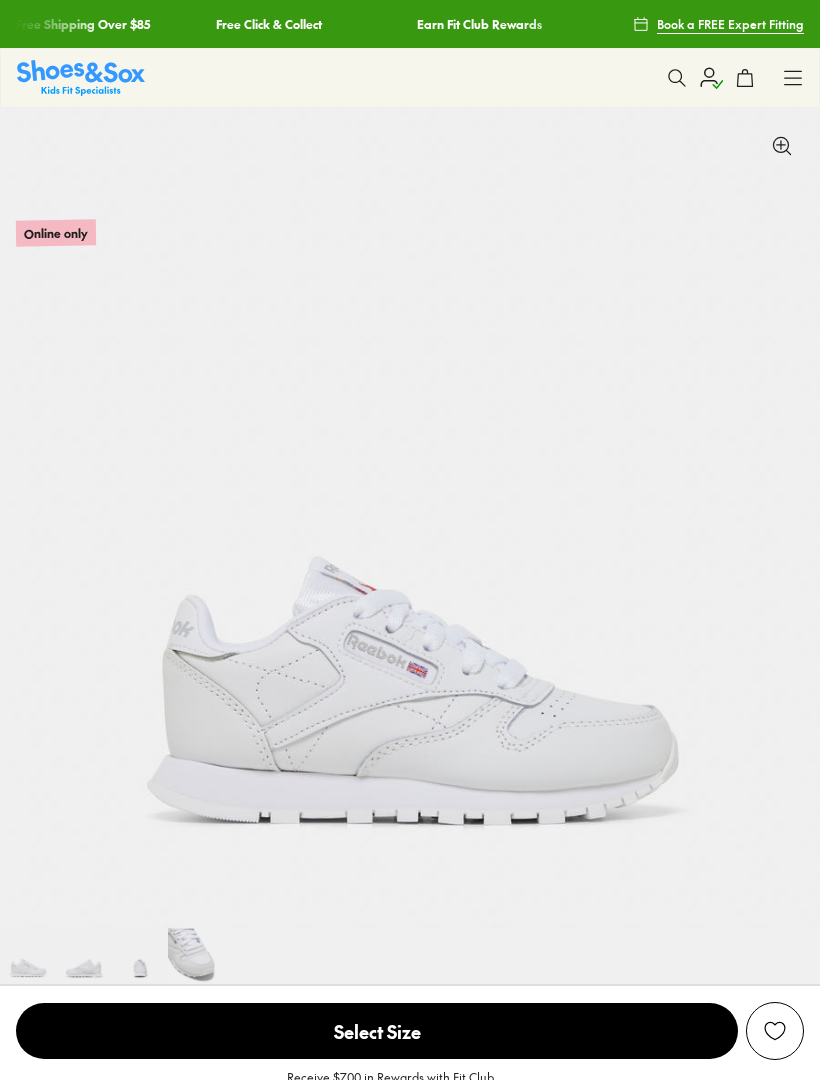 scroll, scrollTop: 0, scrollLeft: 0, axis: both 